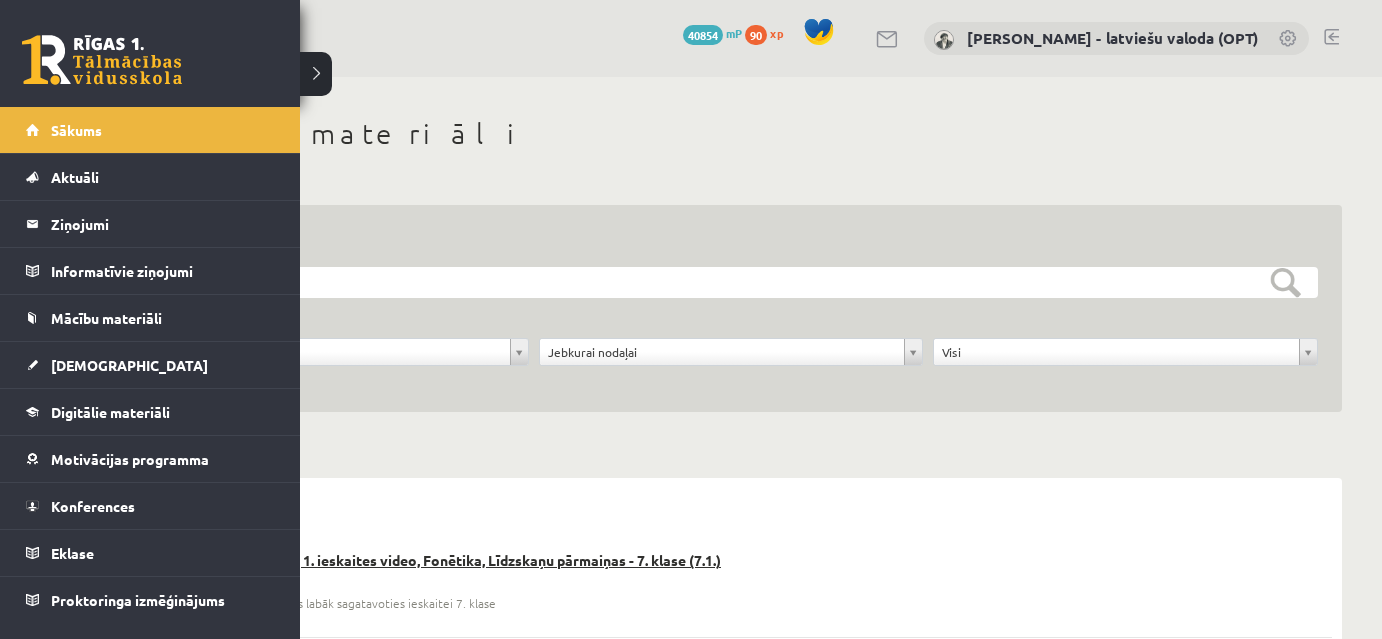 scroll, scrollTop: 0, scrollLeft: 0, axis: both 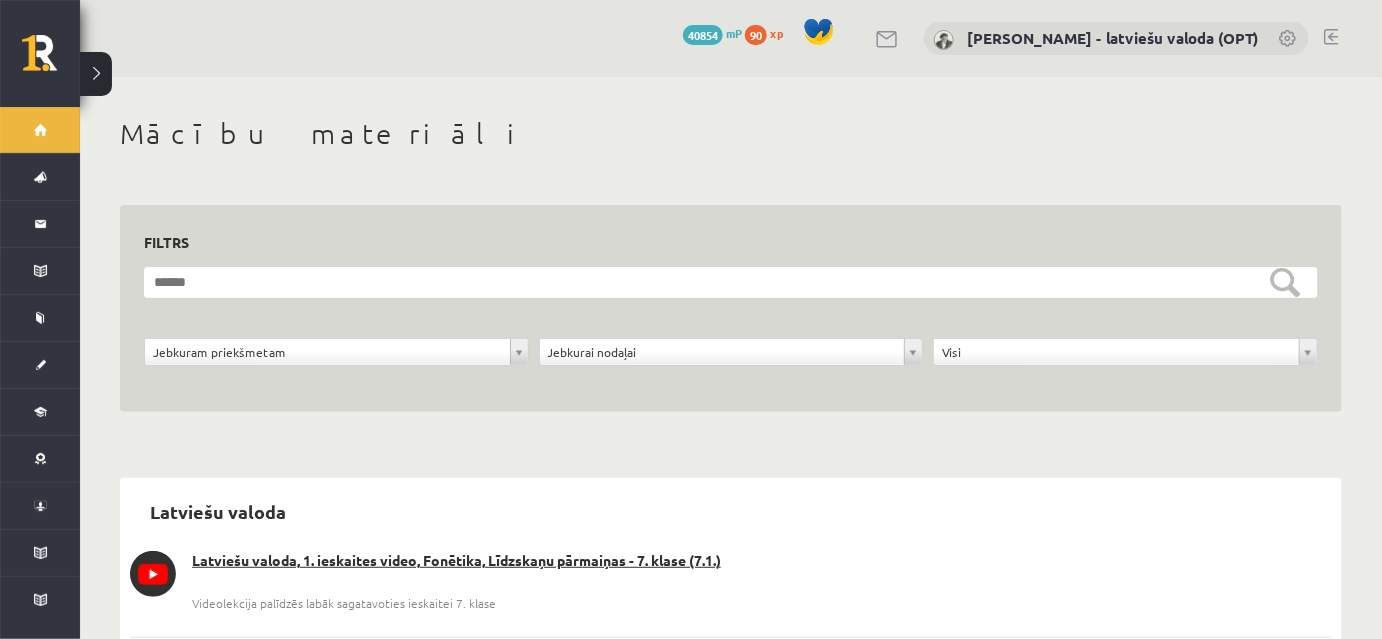 click on "0
Dāvanas
40854
mP
90
xp
[PERSON_NAME] - latviešu valoda (OPT)" at bounding box center [731, 38] 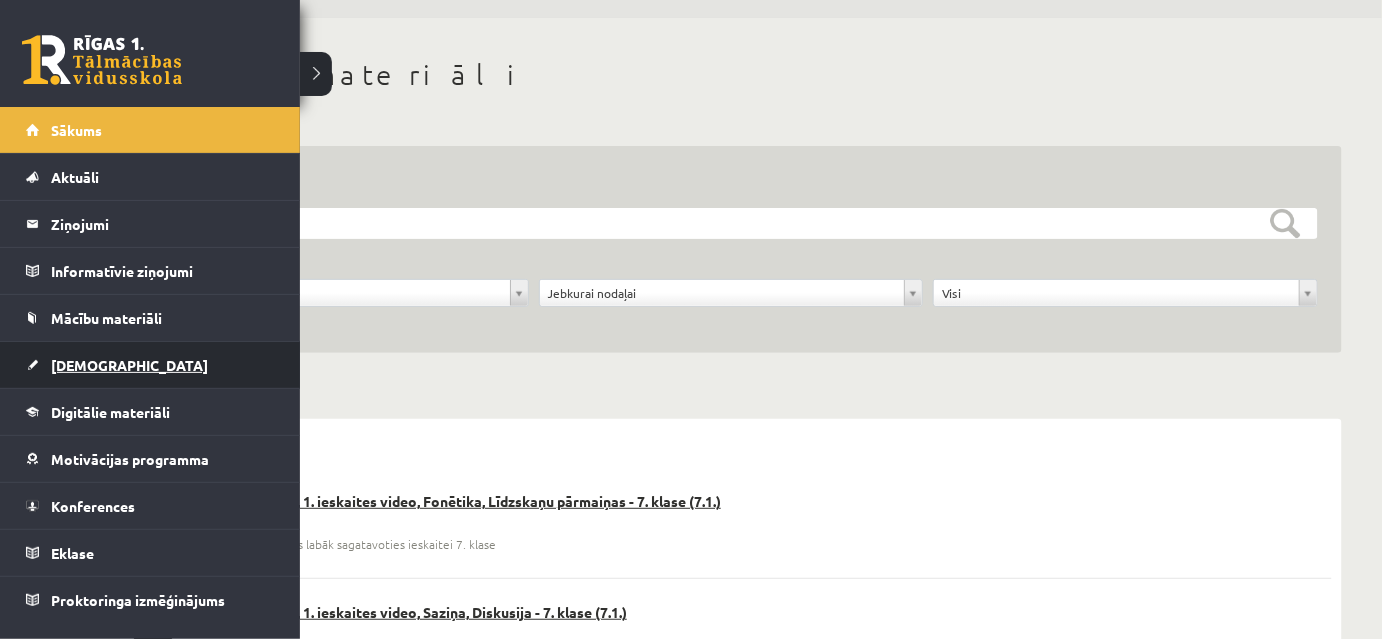 scroll, scrollTop: 90, scrollLeft: 0, axis: vertical 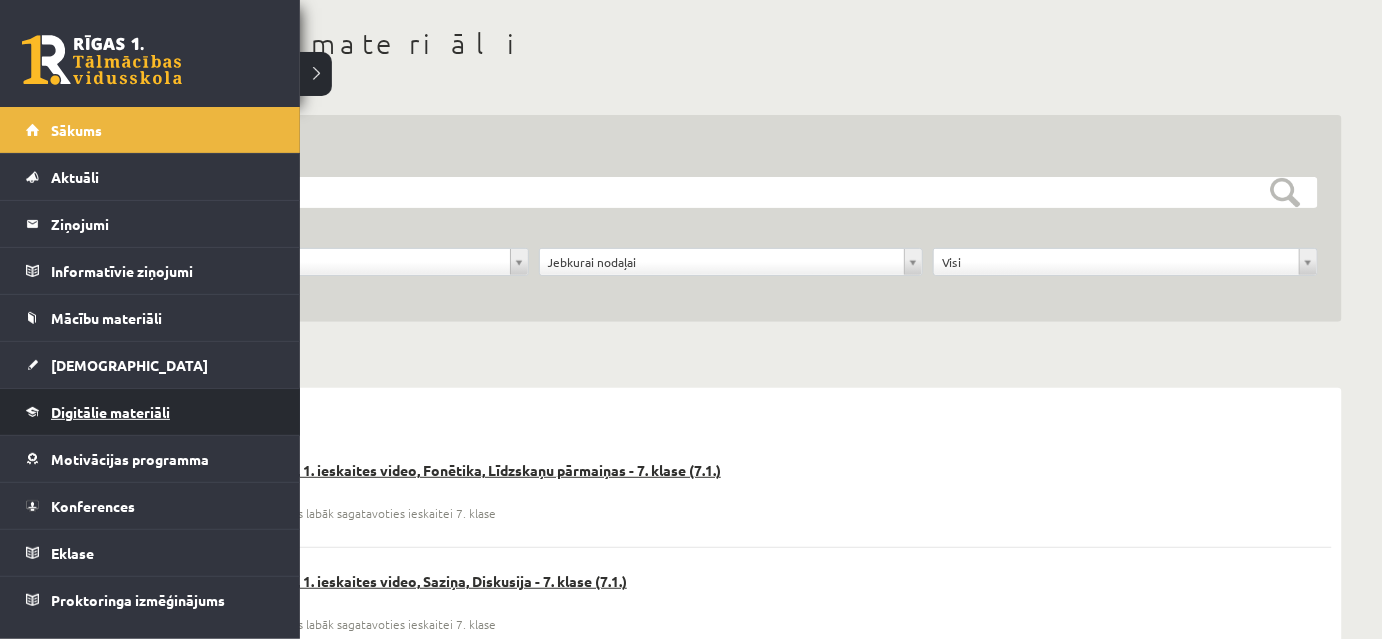 click on "Digitālie materiāli" at bounding box center (110, 412) 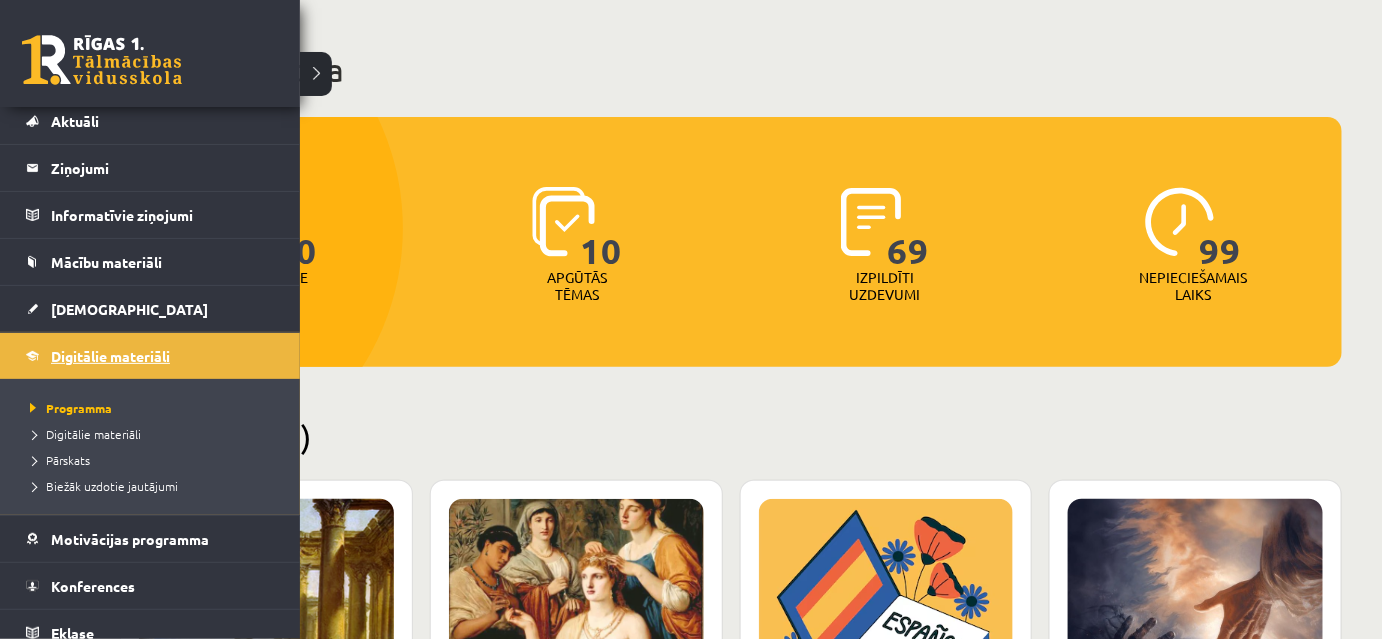 scroll, scrollTop: 26, scrollLeft: 0, axis: vertical 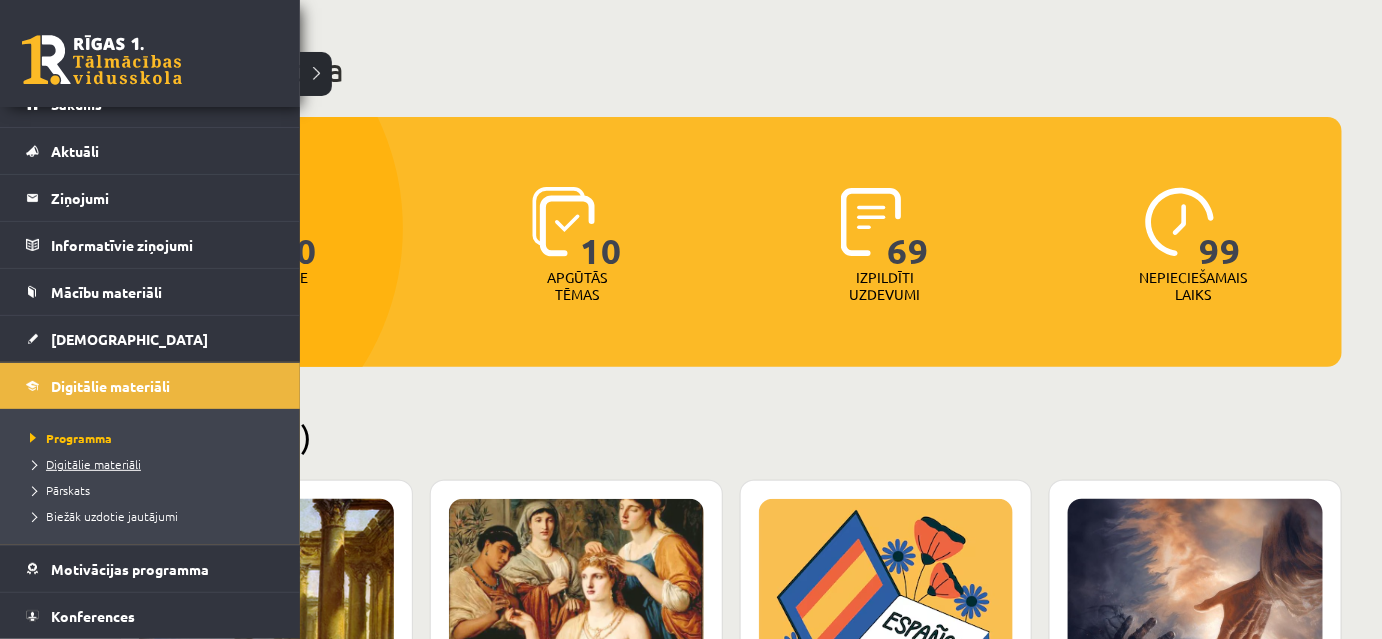 click on "Digitālie materiāli" at bounding box center [83, 464] 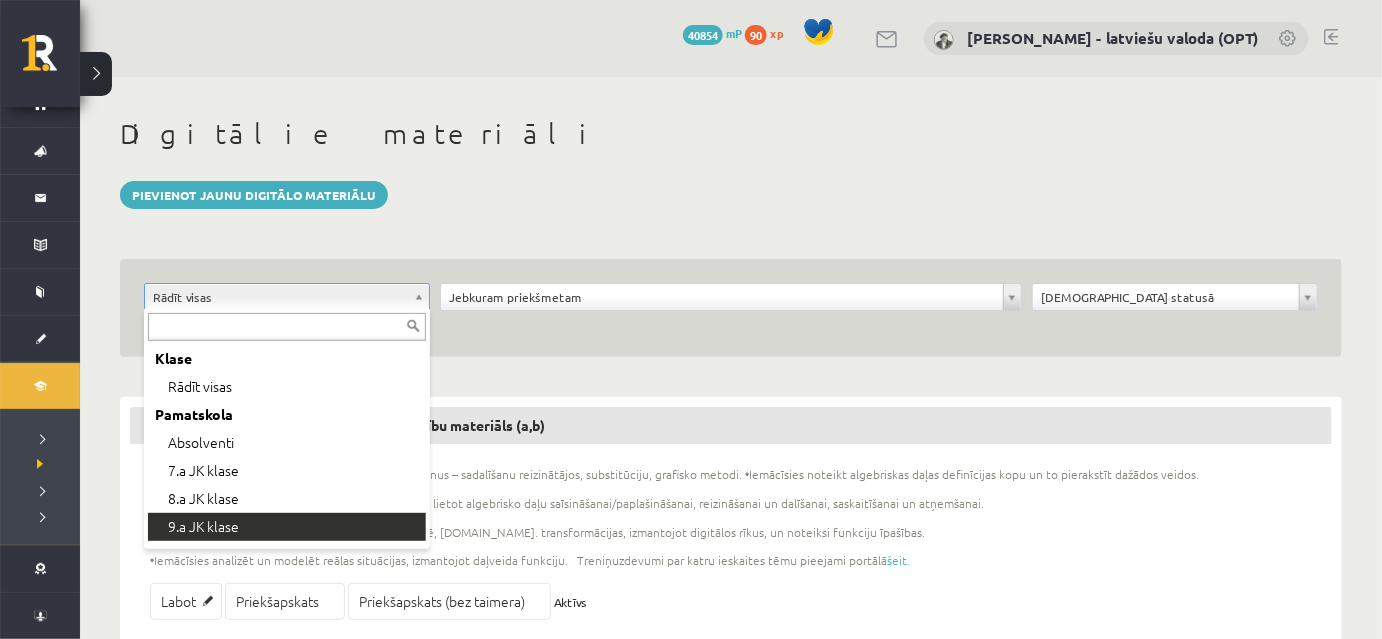 scroll, scrollTop: 272, scrollLeft: 0, axis: vertical 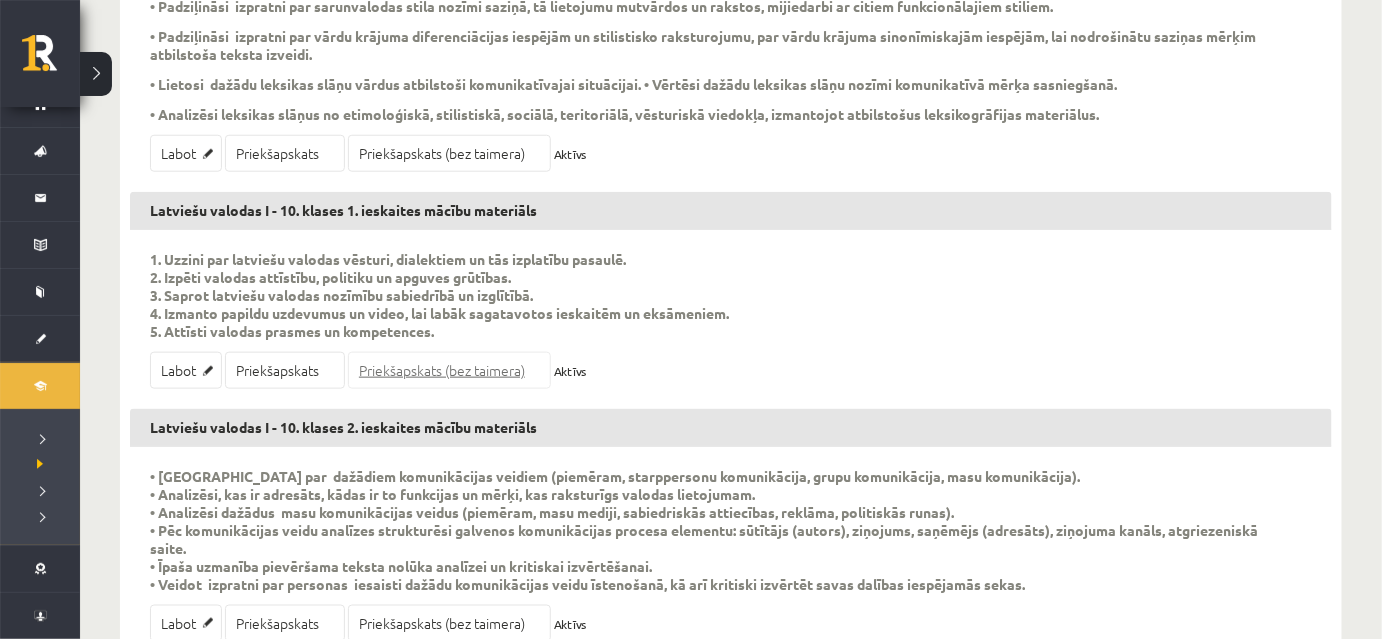 click on "Priekšapskats (bez taimera)" at bounding box center (449, 370) 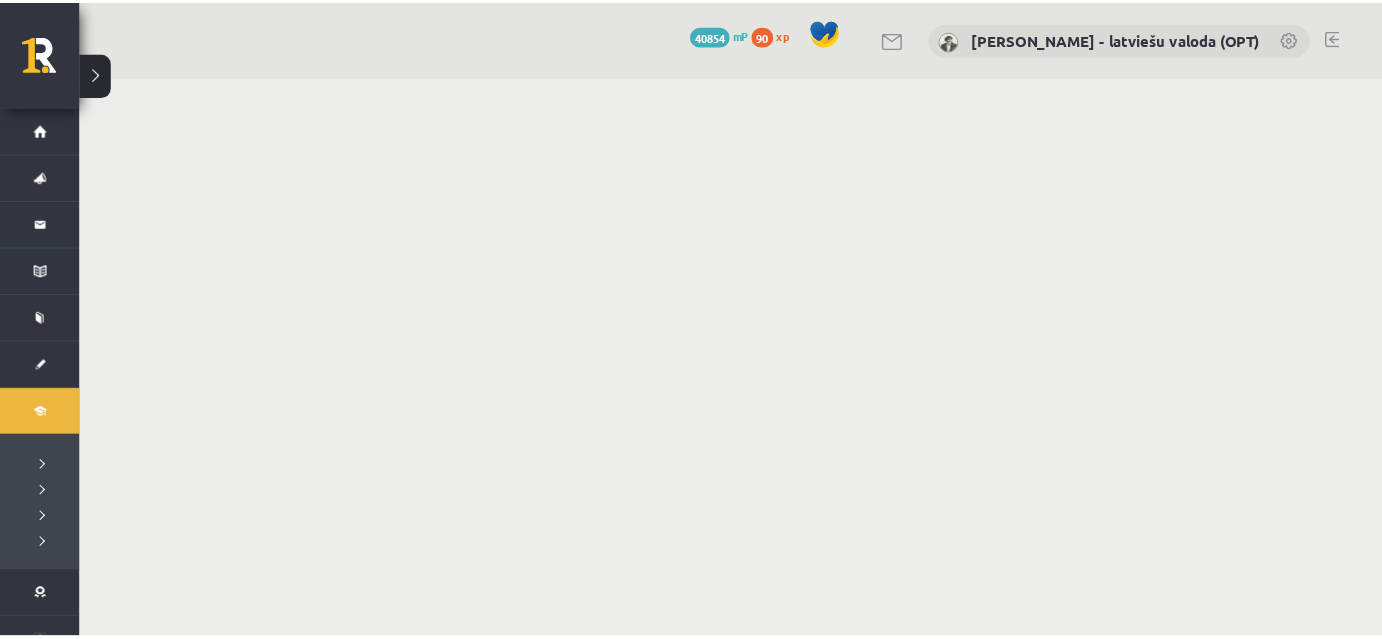 scroll, scrollTop: 0, scrollLeft: 0, axis: both 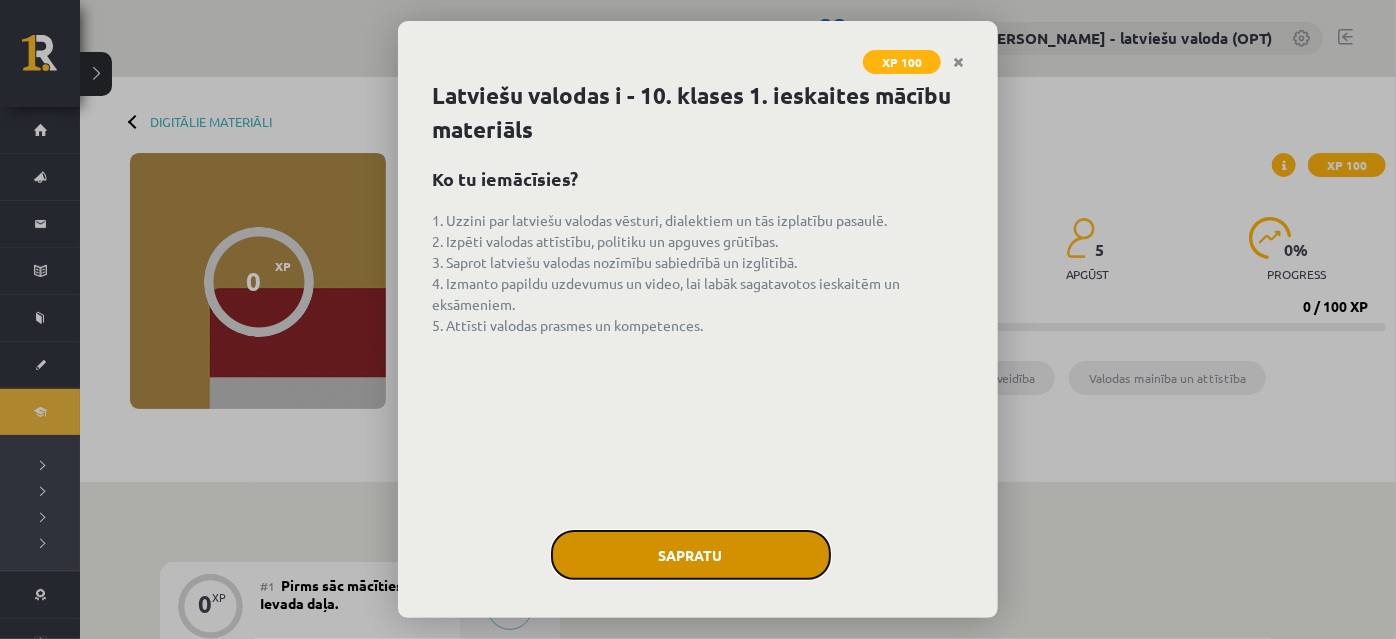 click on "Sapratu" 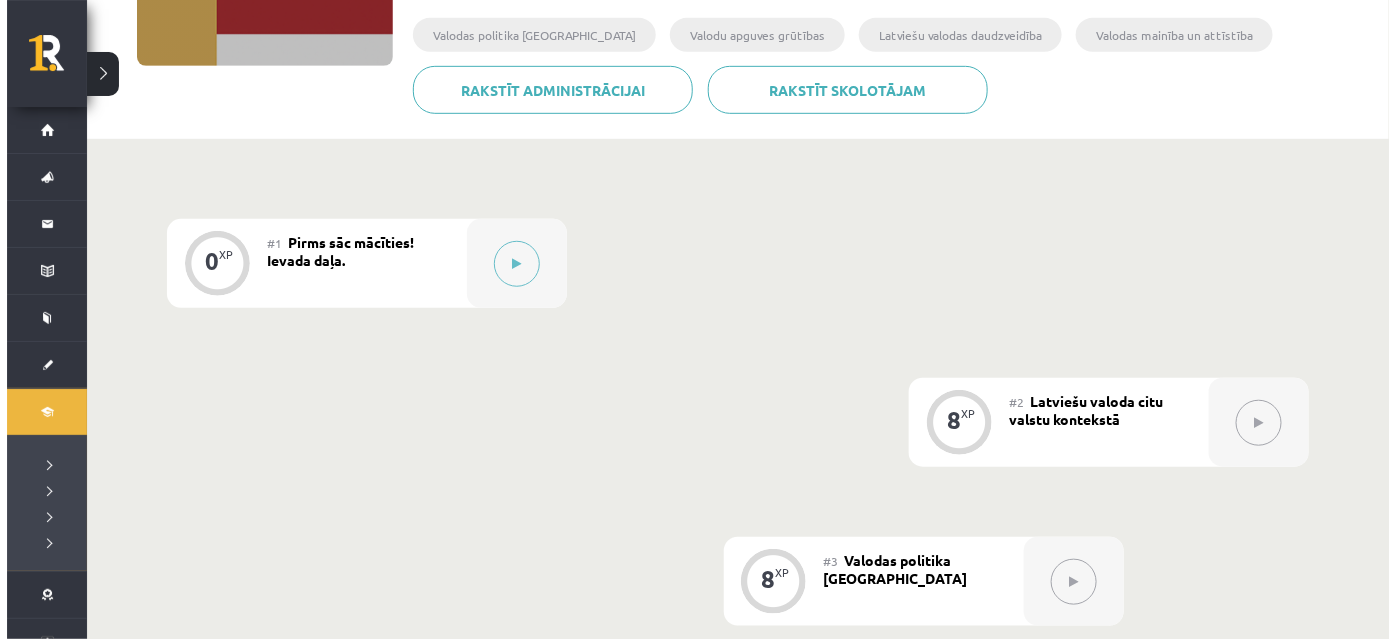 scroll, scrollTop: 454, scrollLeft: 0, axis: vertical 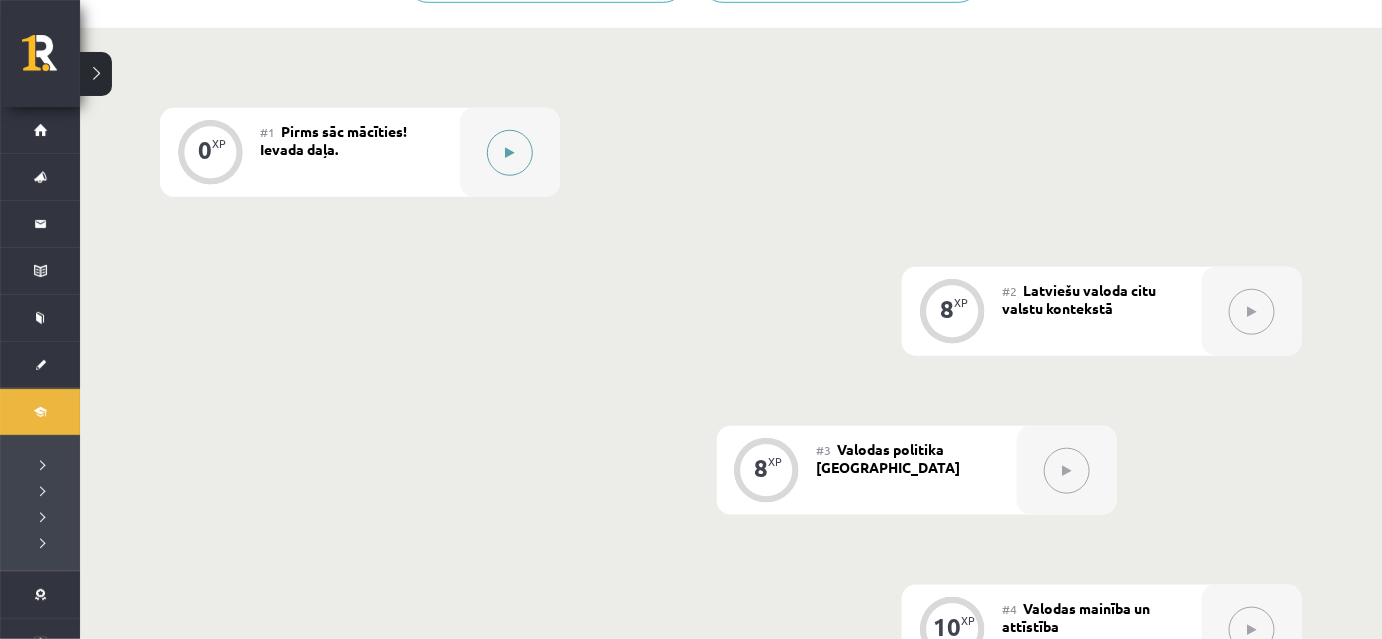 click 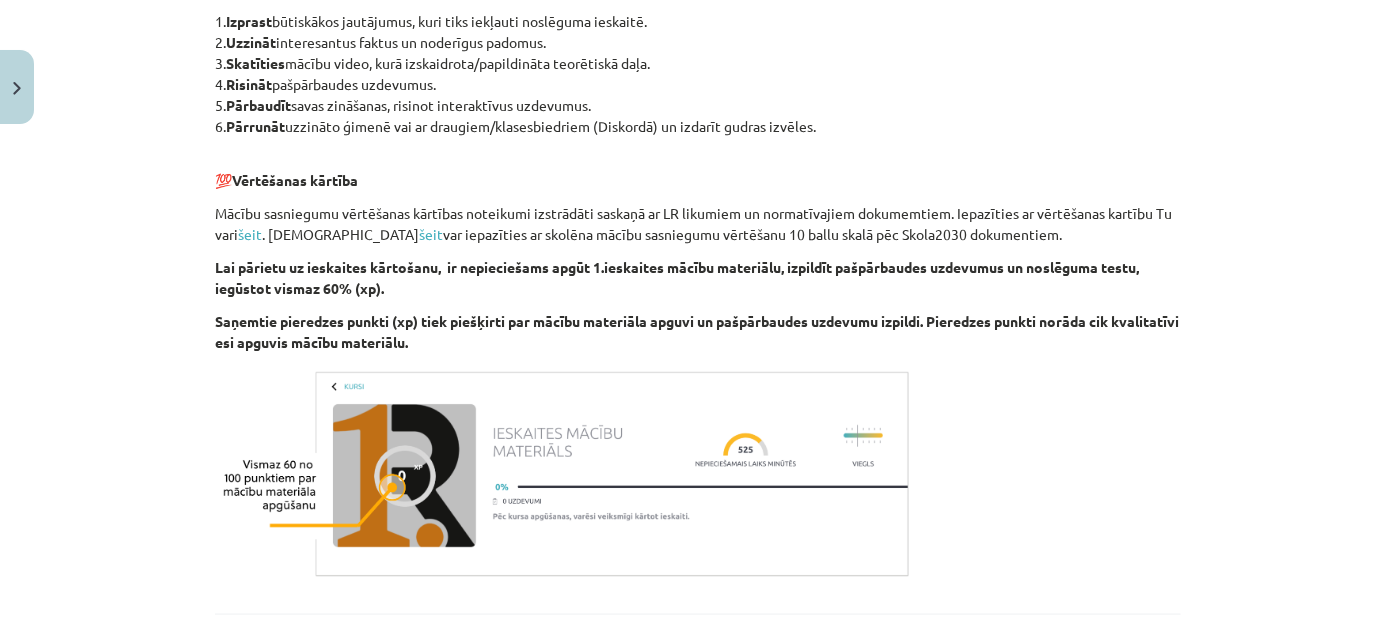 scroll, scrollTop: 1269, scrollLeft: 0, axis: vertical 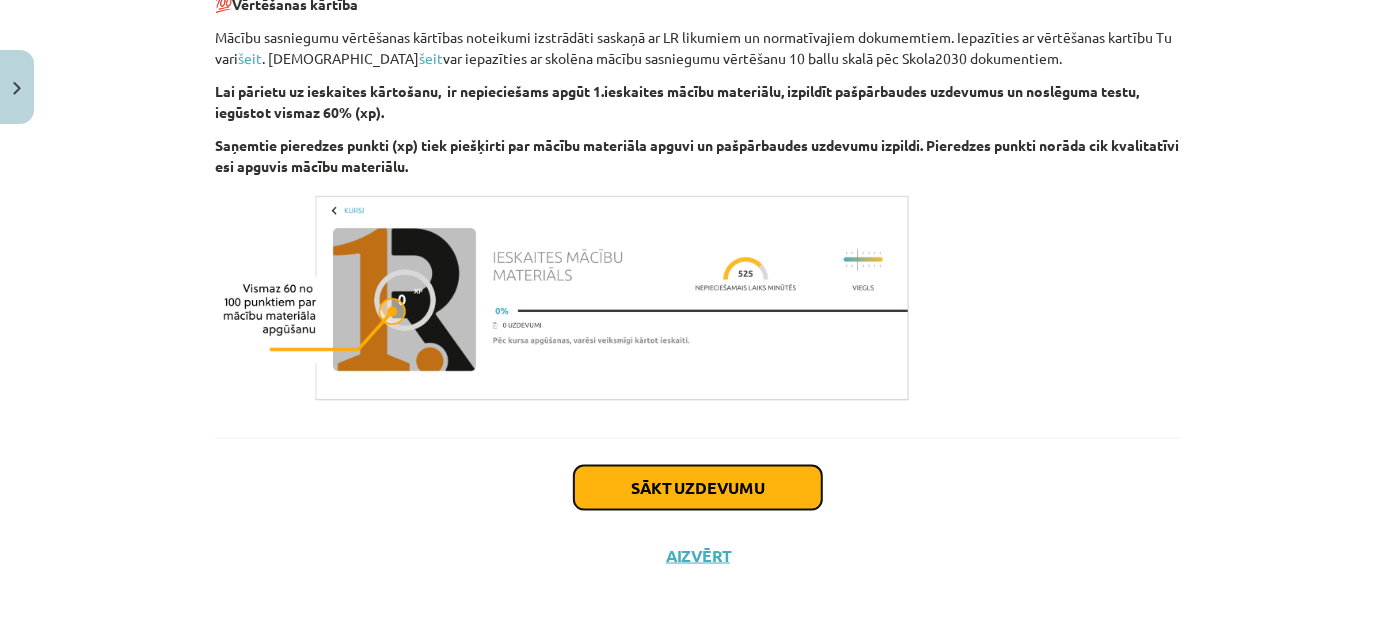 click on "Sākt uzdevumu" 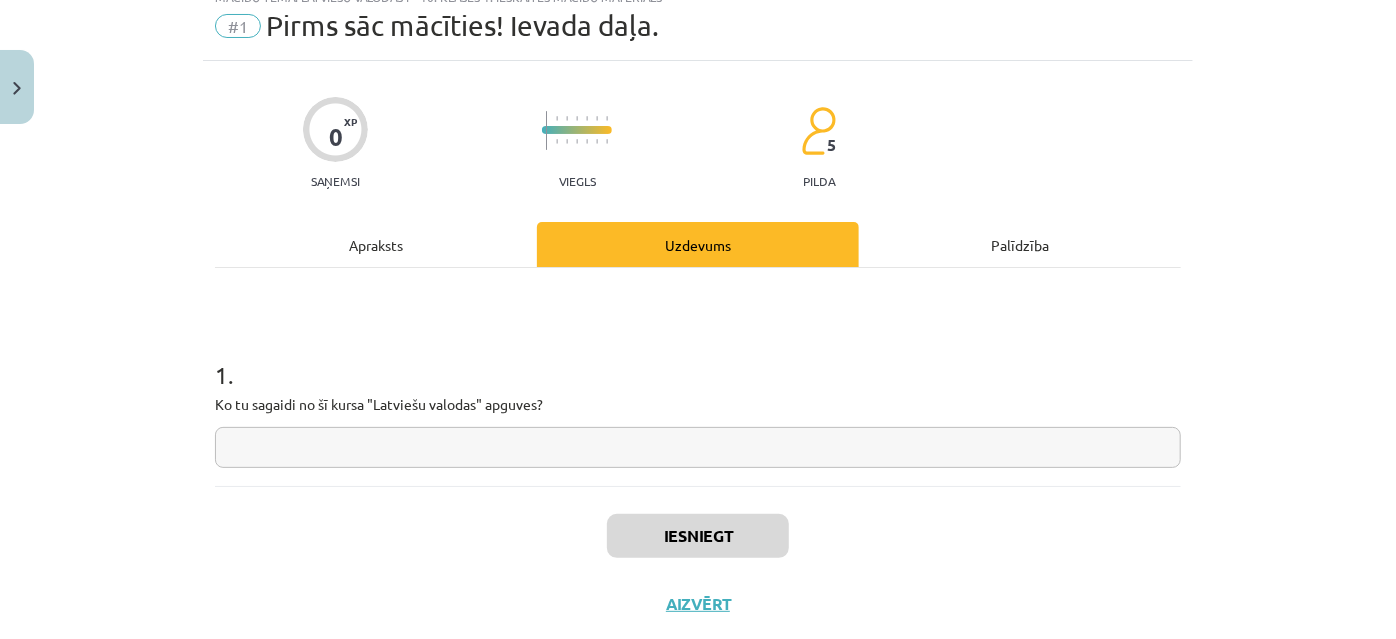 scroll, scrollTop: 50, scrollLeft: 0, axis: vertical 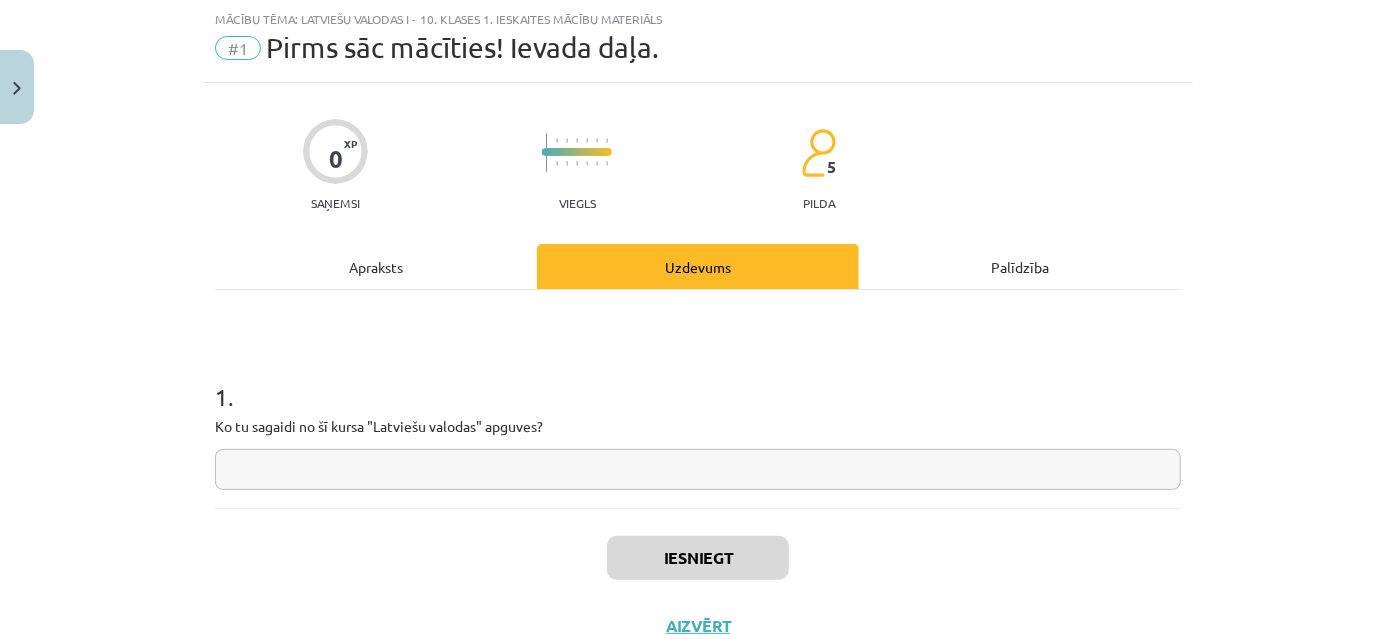 click 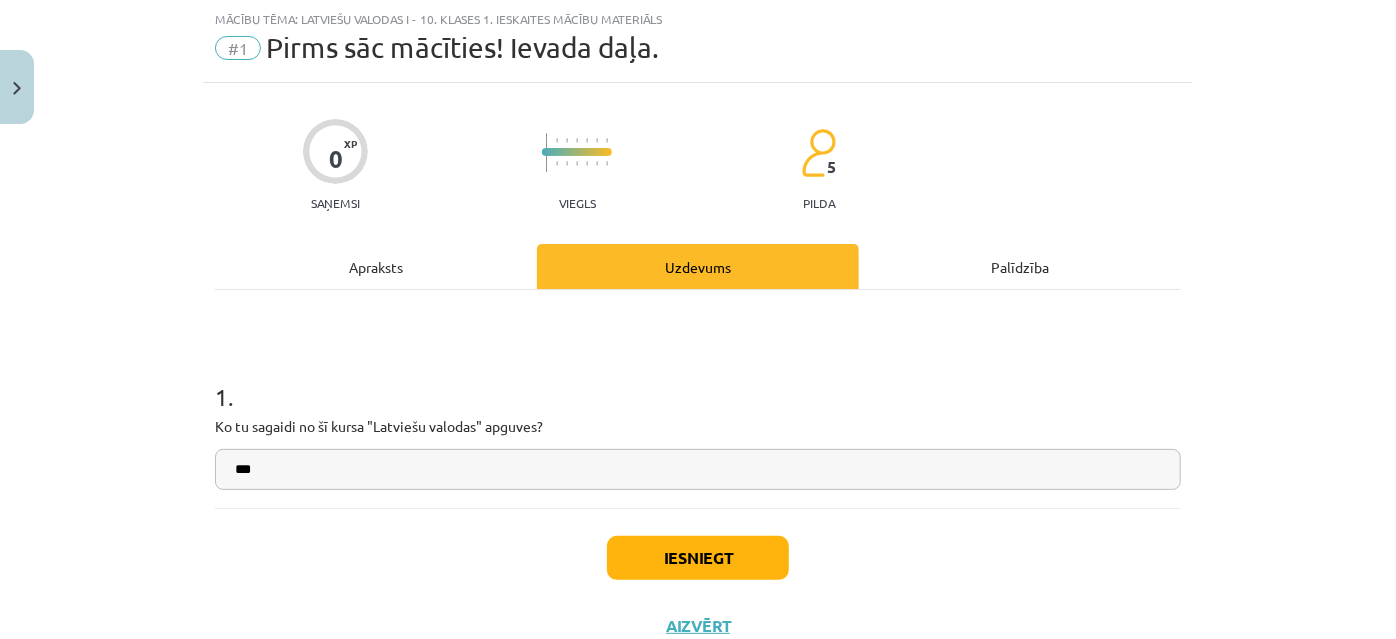 type on "***" 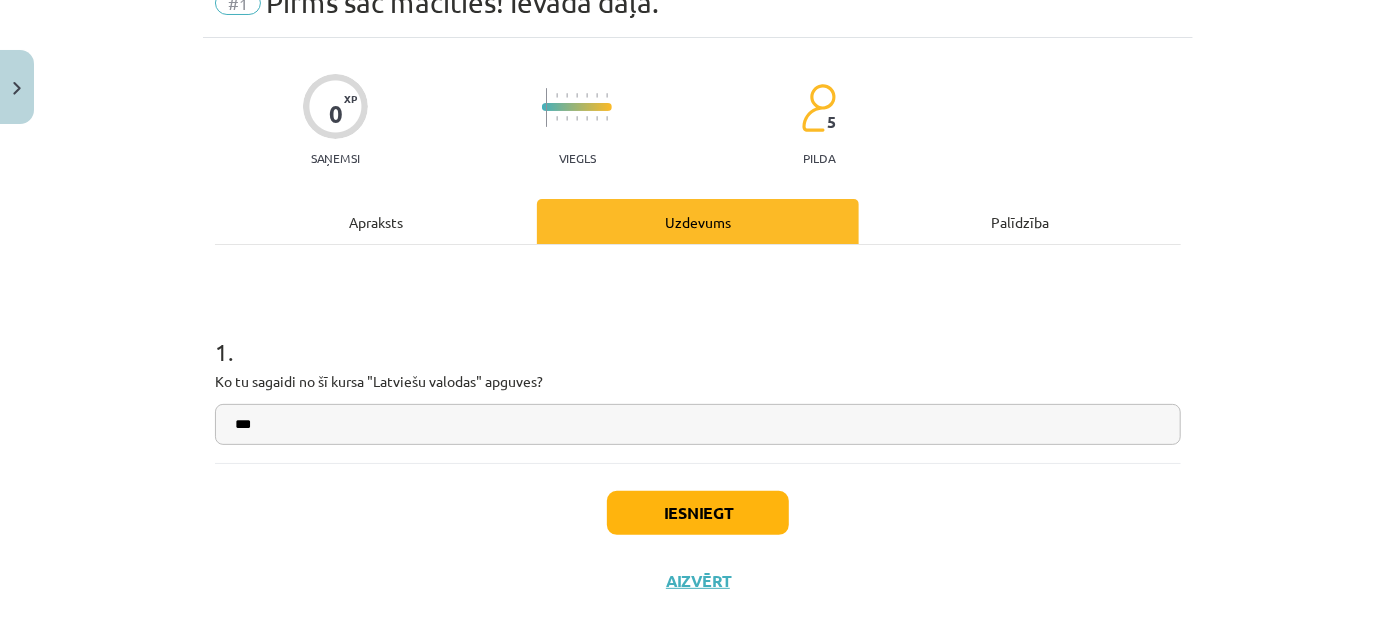 scroll, scrollTop: 120, scrollLeft: 0, axis: vertical 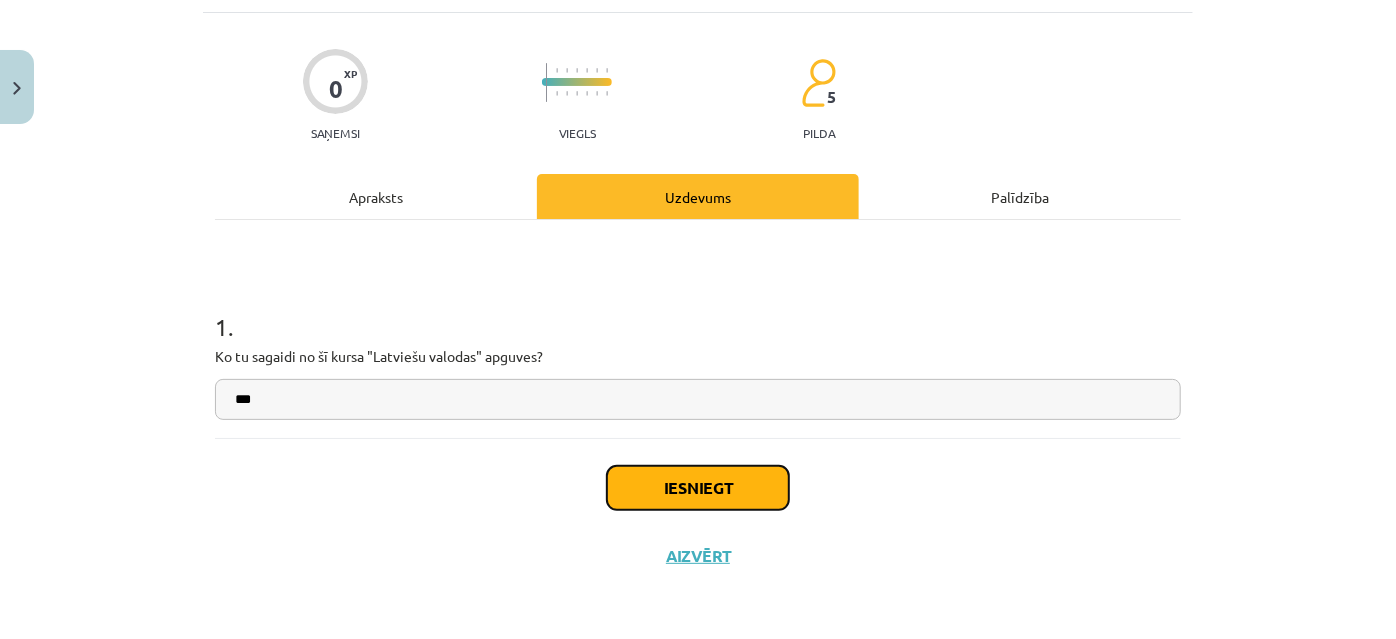 click on "Iesniegt" 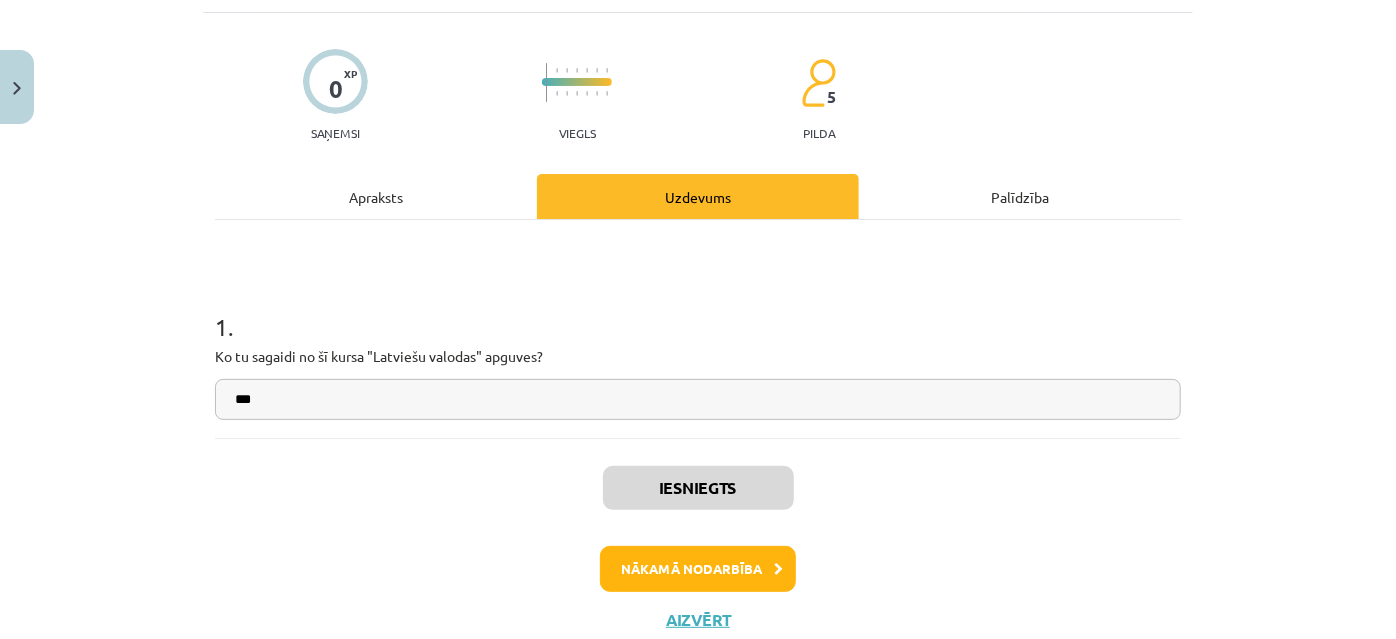 scroll, scrollTop: 455, scrollLeft: 0, axis: vertical 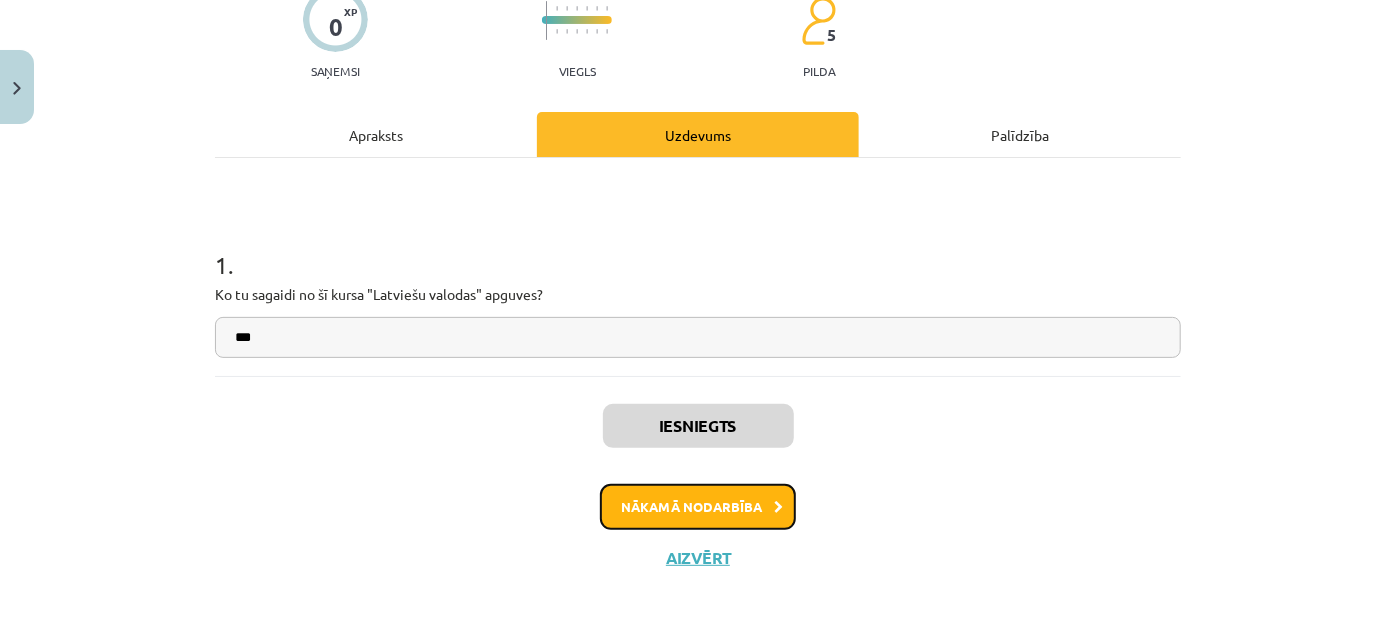 click on "Nākamā nodarbība" 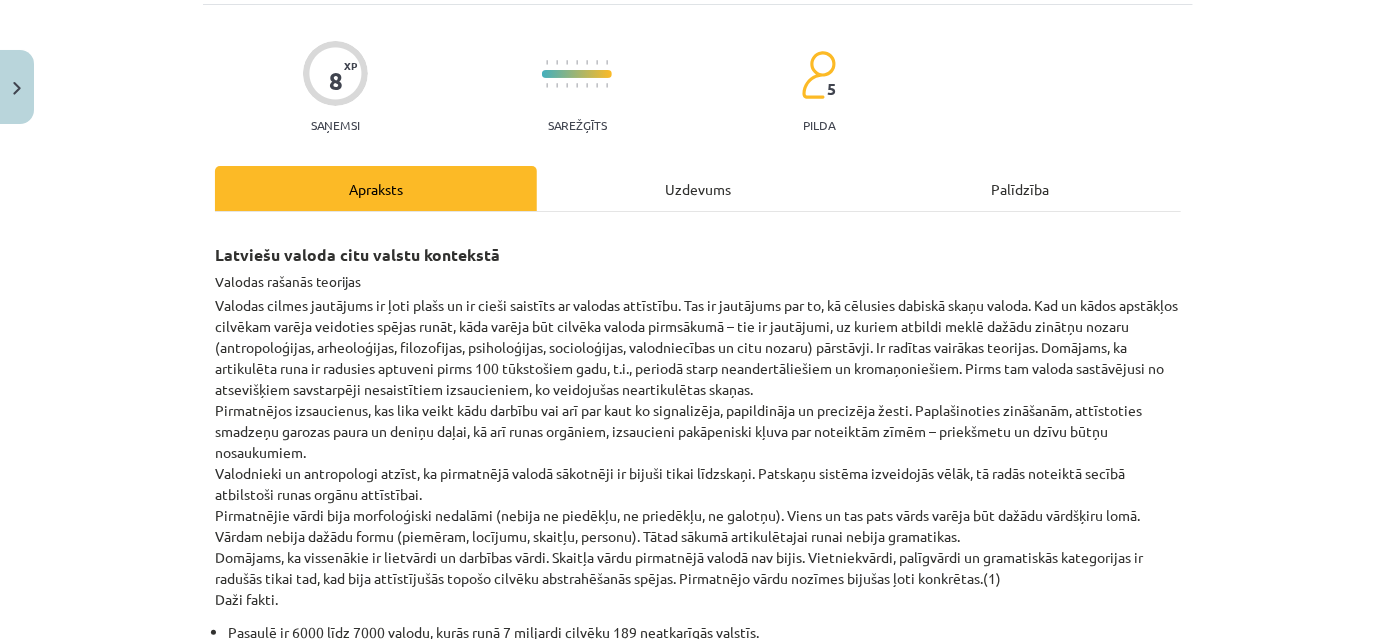 scroll, scrollTop: 272, scrollLeft: 0, axis: vertical 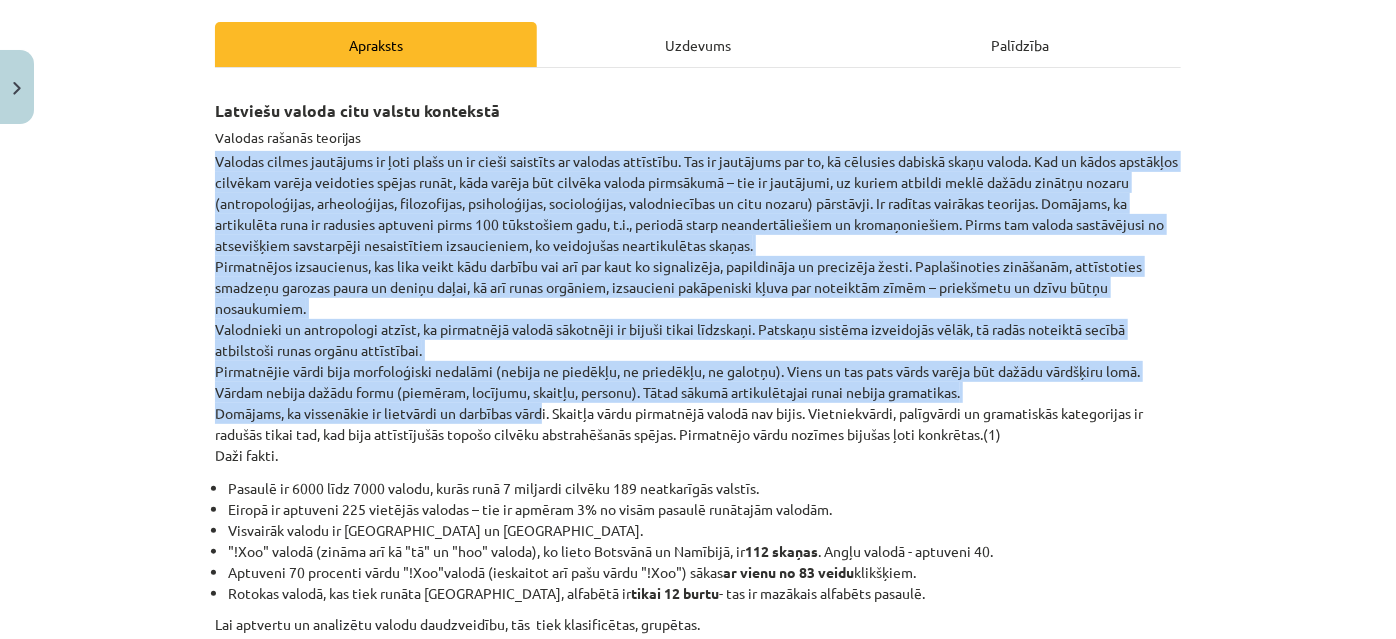 drag, startPoint x: 207, startPoint y: 156, endPoint x: 696, endPoint y: 624, distance: 676.8641 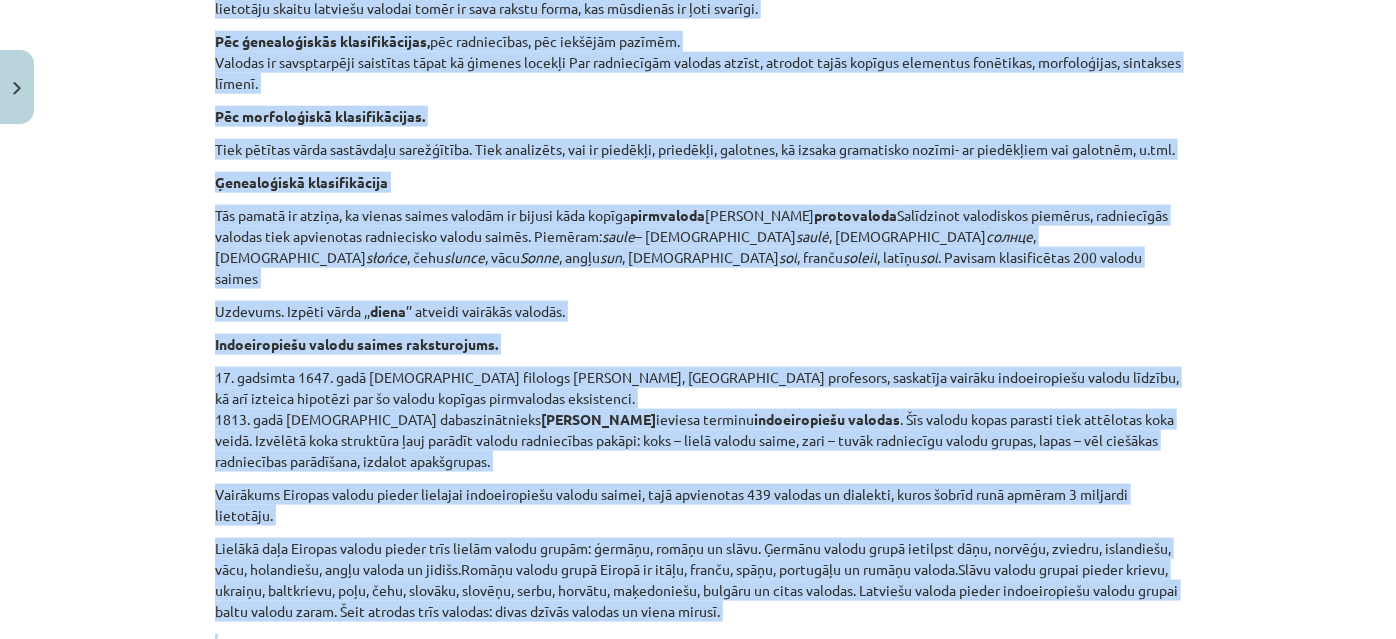 drag, startPoint x: 696, startPoint y: 624, endPoint x: 769, endPoint y: 613, distance: 73.82411 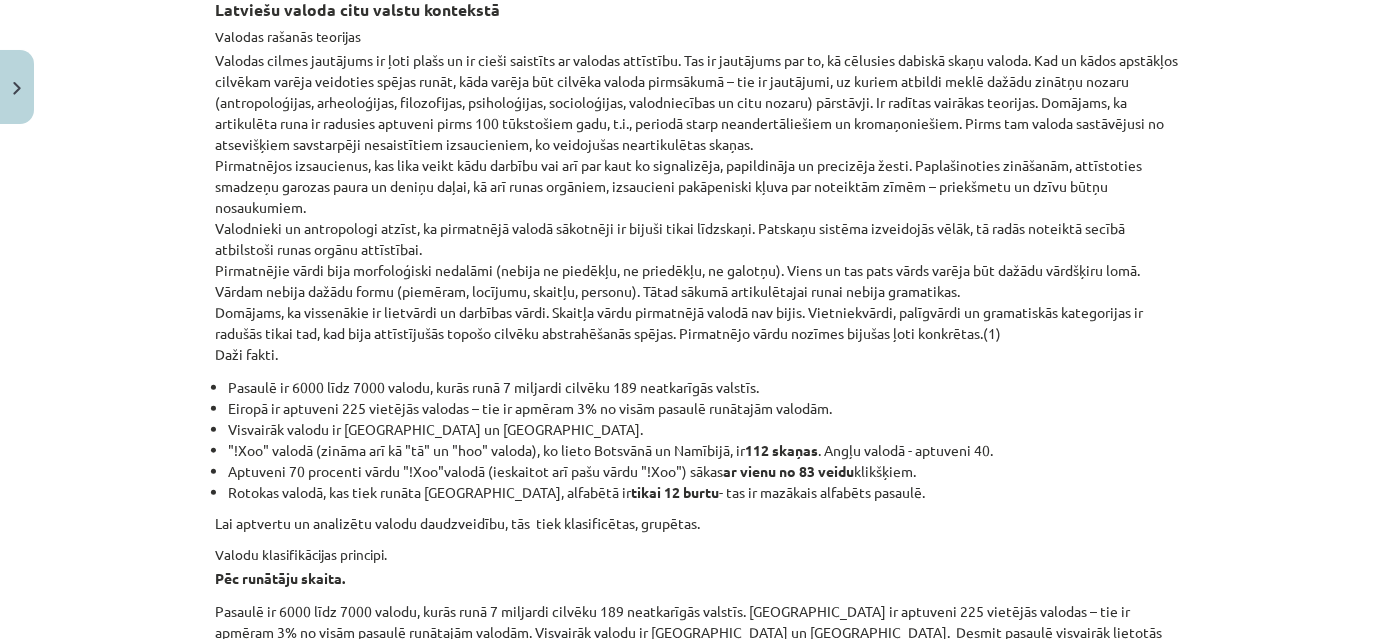 click on "Valodas cilmes jautājums ir ļoti plašs un ir cieši saistīts ar valodas attīstību. Tas ir jautājums par to, kā cēlusies dabiskā skaņu valoda. Kad un kādos apstākļos cilvēkam varēja veidoties spējas runāt, kāda varēja būt cilvēka valoda pirmsākumā – tie ir jautājumi, uz kuriem atbildi meklē dažādu zinātņu nozaru (antropoloģijas, arheoloģijas, filozofijas, psiholoģijas, socioloģijas, valodniecības un citu nozaru) pārstāvji. Ir radītas vairākas teorijas. Domājams, ka artikulēta runa ir radusies aptuveni pirms 100 tūkstošiem gadu, t.i., periodā starp neandertāliešiem un kromaņoniešiem. Pirms tam valoda sastāvējusi no atsevišķiem savstarpēji nesaistītiem izsaucieniem, ko veidojušas neartikulētas skaņas.
Valodnieki un antropologi atzīst, ka pirmatnējā valodā sākotnēji ir bijuši tikai līdzskaņi. Patskaņu sistēma izveidojās vēlāk, tā radās noteiktā secībā atbilstoši runas orgānu attīstībai.
Daži fakti." 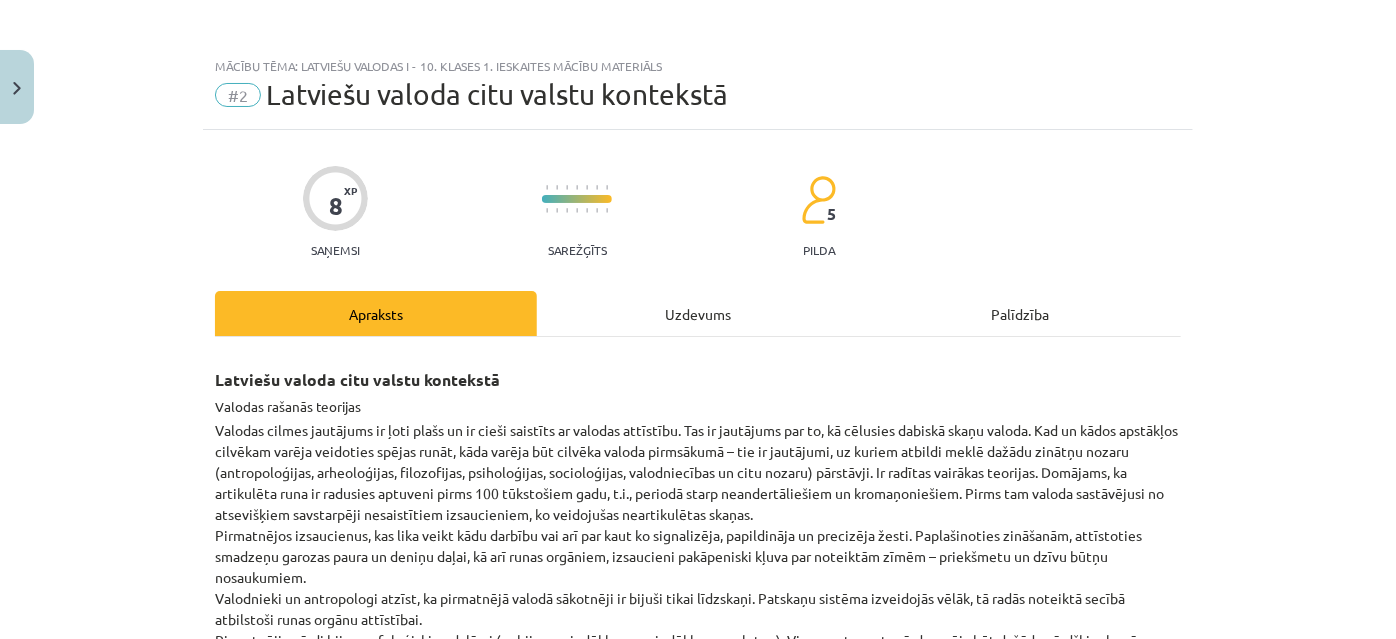 scroll, scrollTop: 0, scrollLeft: 0, axis: both 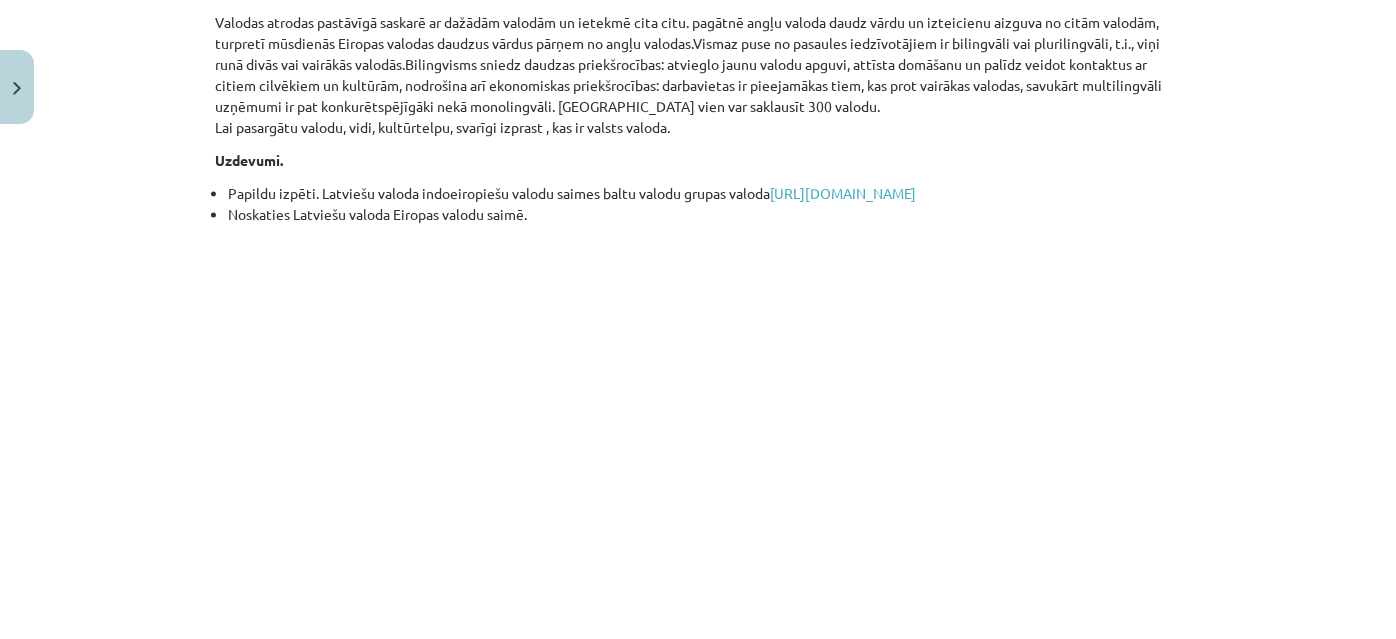 drag, startPoint x: 208, startPoint y: 430, endPoint x: 710, endPoint y: 122, distance: 588.955 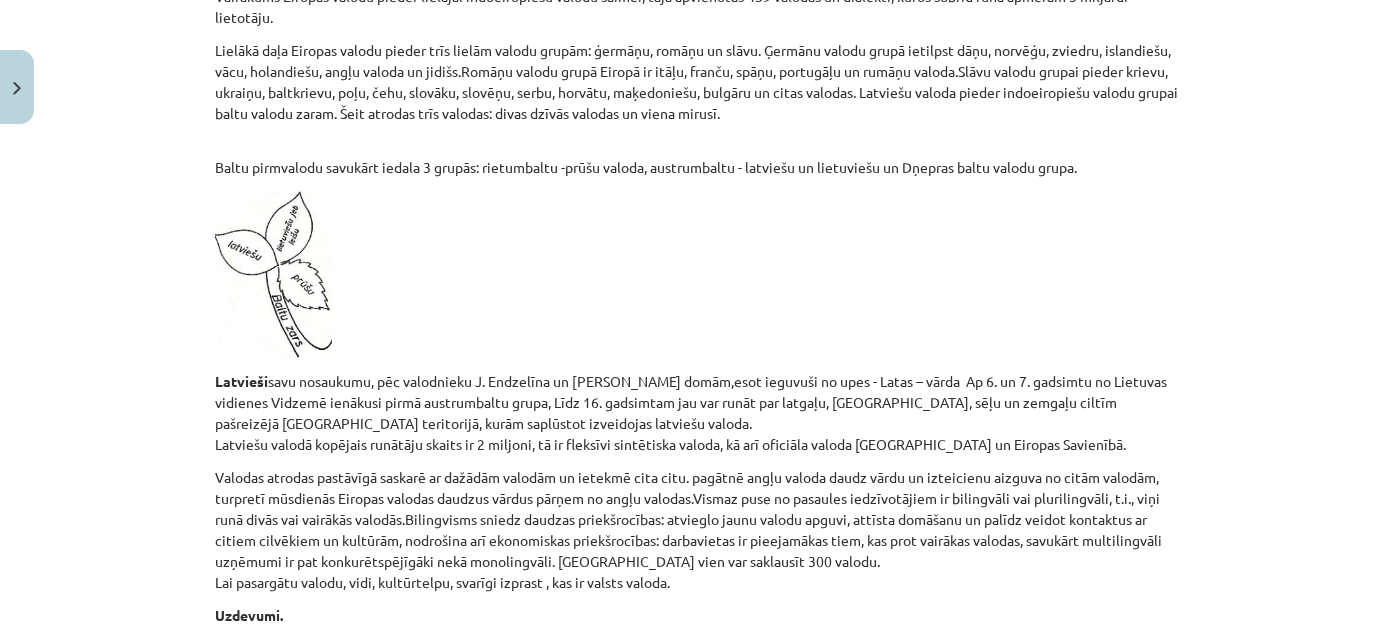 scroll, scrollTop: 1692, scrollLeft: 0, axis: vertical 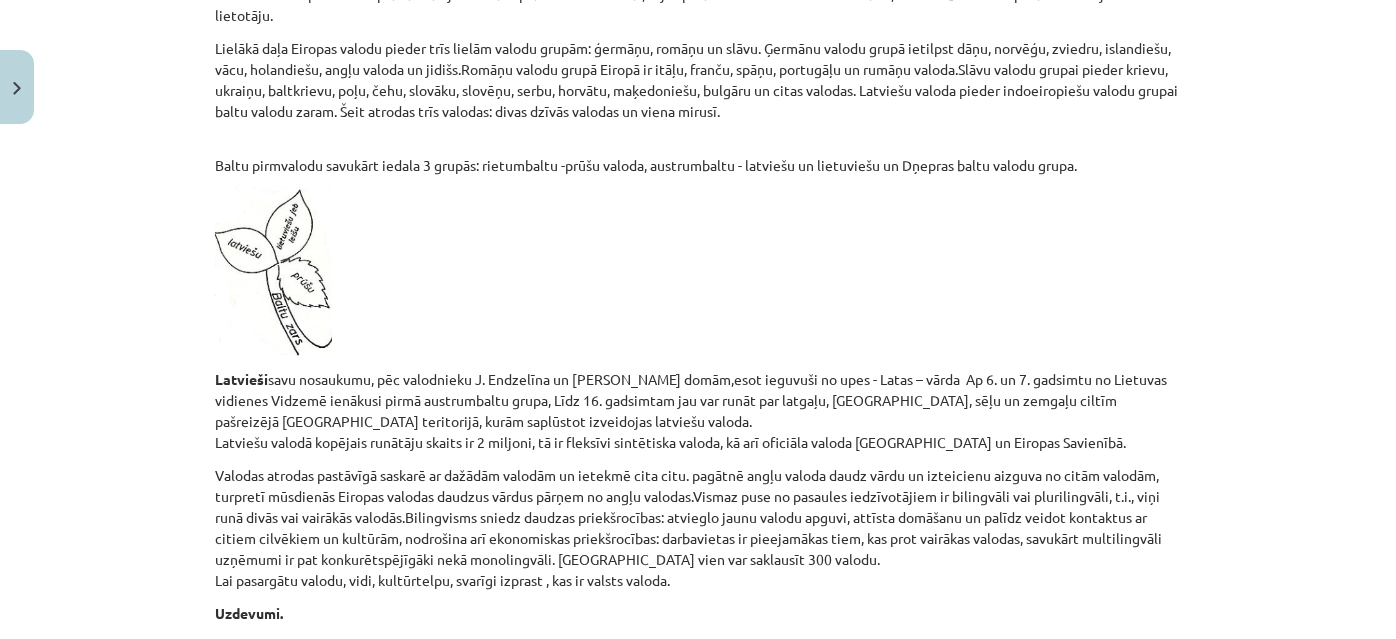 click 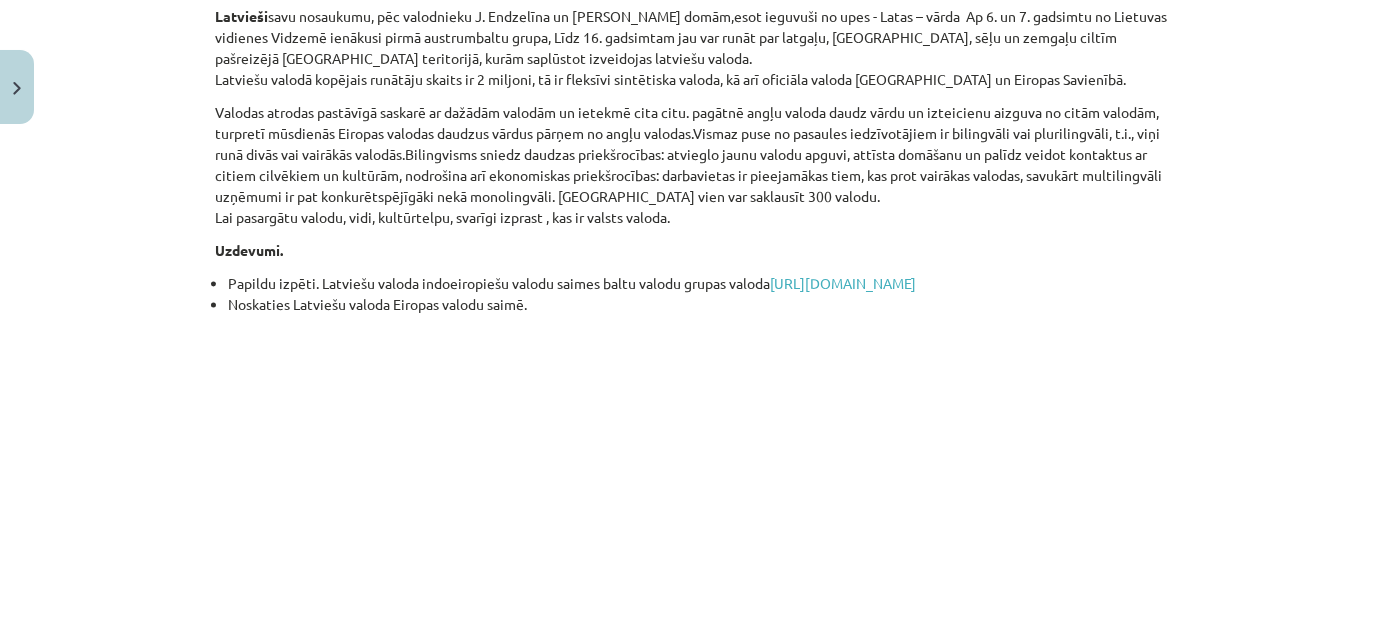 scroll, scrollTop: 2237, scrollLeft: 0, axis: vertical 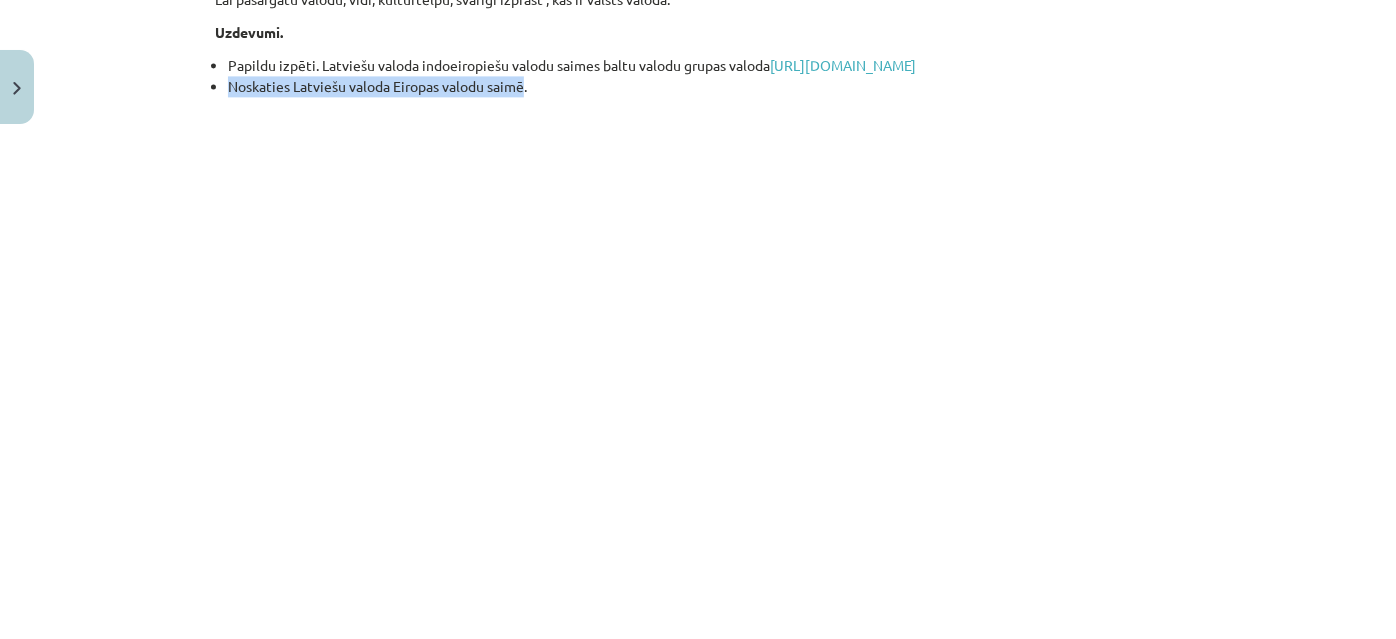 drag, startPoint x: 557, startPoint y: 82, endPoint x: 505, endPoint y: 83, distance: 52.009613 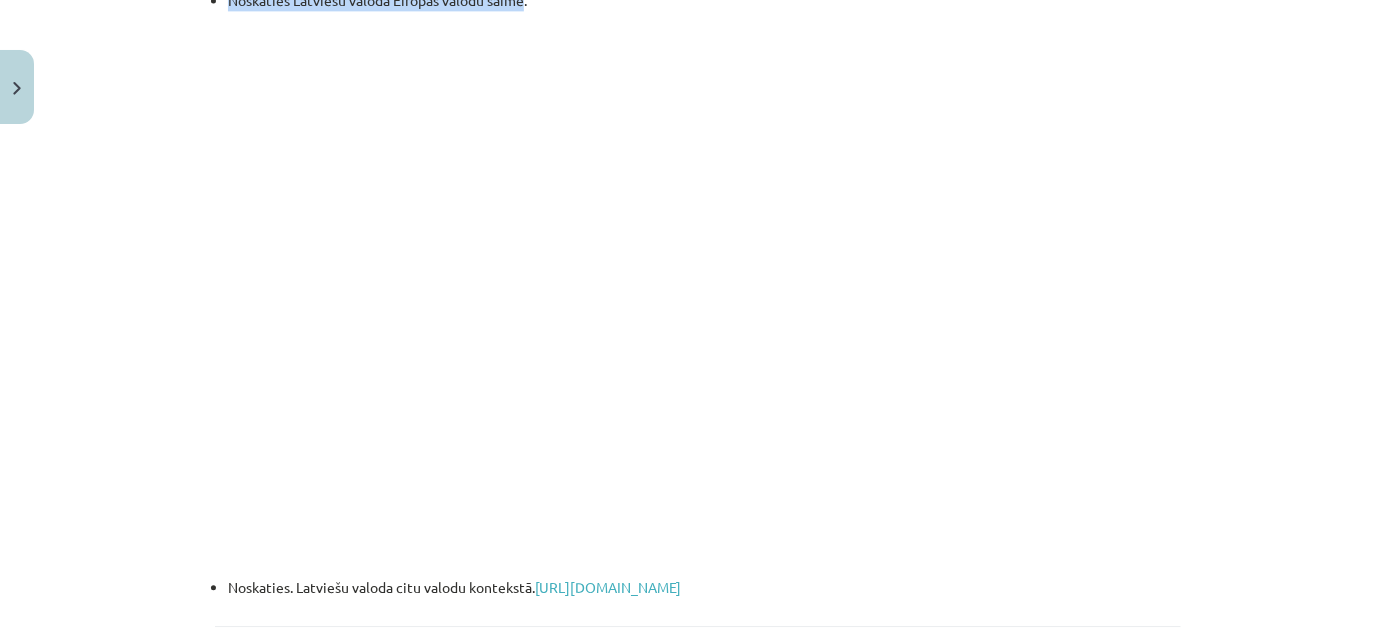 scroll, scrollTop: 2456, scrollLeft: 0, axis: vertical 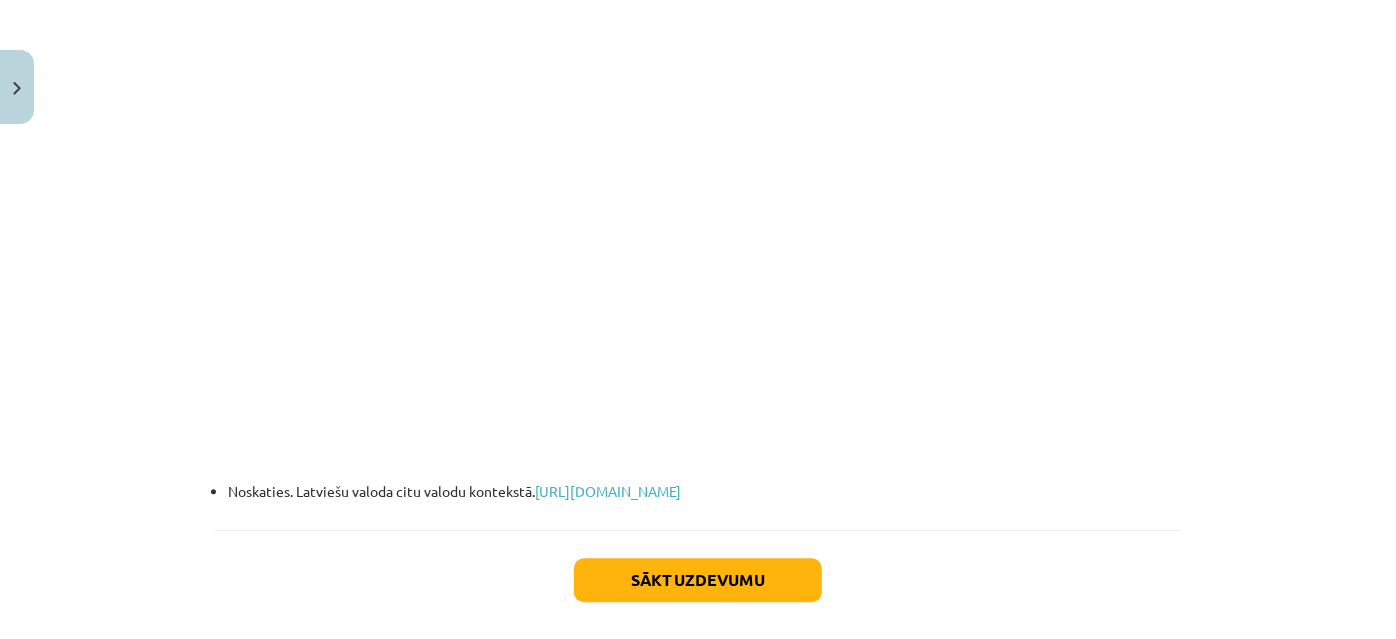 click on "Mācību tēma: Latviešu valodas i - 10. klases 1. ieskaites mācību materiāls #2 Latviešu valoda citu valstu kontekstā 8 XP Saņemsi Sarežģīts 5 pilda Apraksts Uzdevums Palīdzība Latviešu valoda citu valstu kontekstā
Valodas rašanās teorijas
Pirmatnējos izsaucienus, kas lika veikt kādu darbību vai arī par kaut ko signalizēja, papildināja un precizēja žesti. Paplašinoties zināšanām, attīstoties smadzeņu garozas paura un deniņu daļai, kā arī runas orgāniem, izsaucieni pakāpeniski kļuva par noteiktām zīmēm – priekšmetu un dzīvu būtņu nosaukumiem.
Valodnieki un antropologi atzīst, ka pirmatnējā valodā sākotnēji ir bijuši tikai līdzskaņi. Patskaņu sistēma izveidojās vēlāk, tā radās noteiktā secībā atbilstoši runas orgānu attīstībai.
Daži fakti.
Pasaulē ir 6000 līdz 7000 valodu, kurās runā 7 miljardi cilvēku 189 neatkarīgās valstīs.
Visvairāk valodu ir Āzijā un Āfrikā.
112 skaņas
ar vienu no 83 veidu" 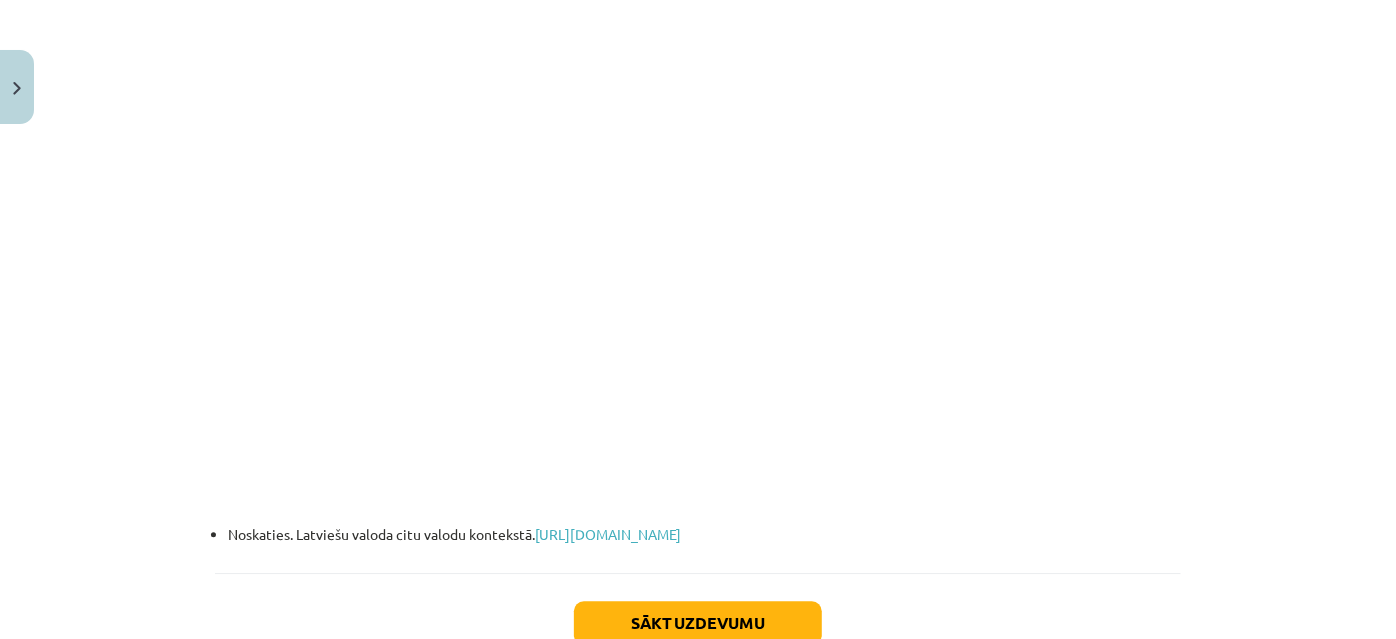 scroll, scrollTop: 2456, scrollLeft: 0, axis: vertical 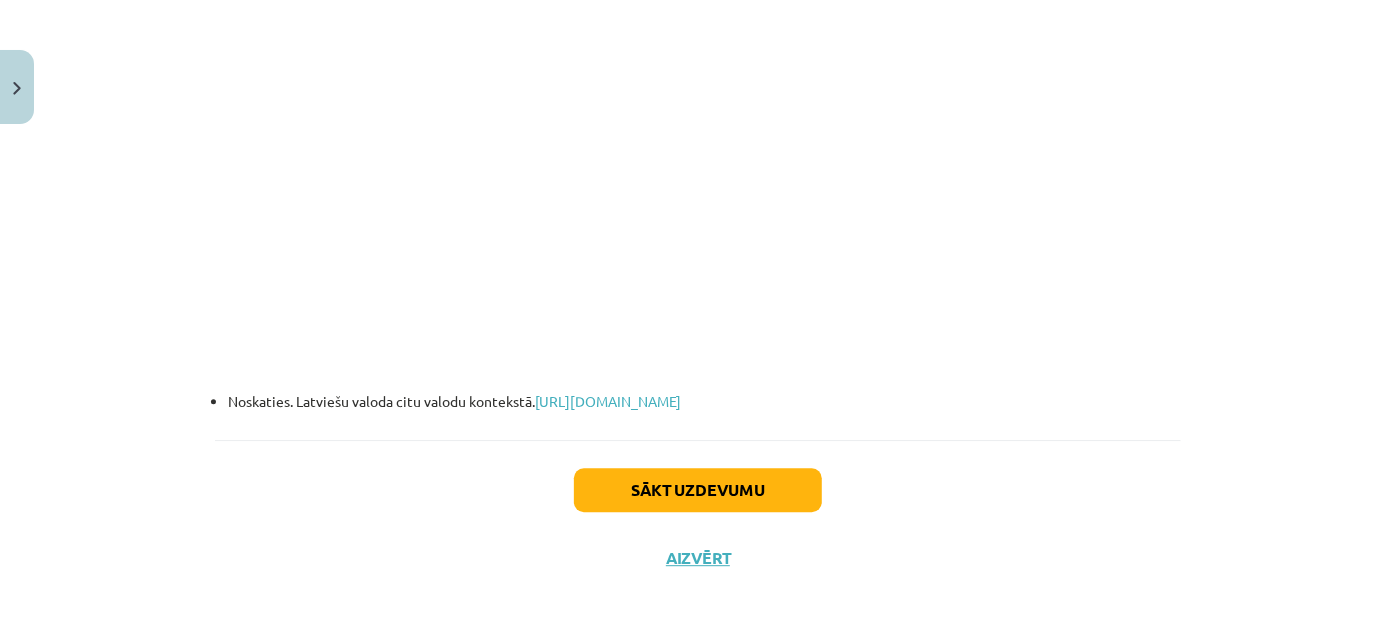 drag, startPoint x: 223, startPoint y: 400, endPoint x: 1008, endPoint y: 394, distance: 785.02295 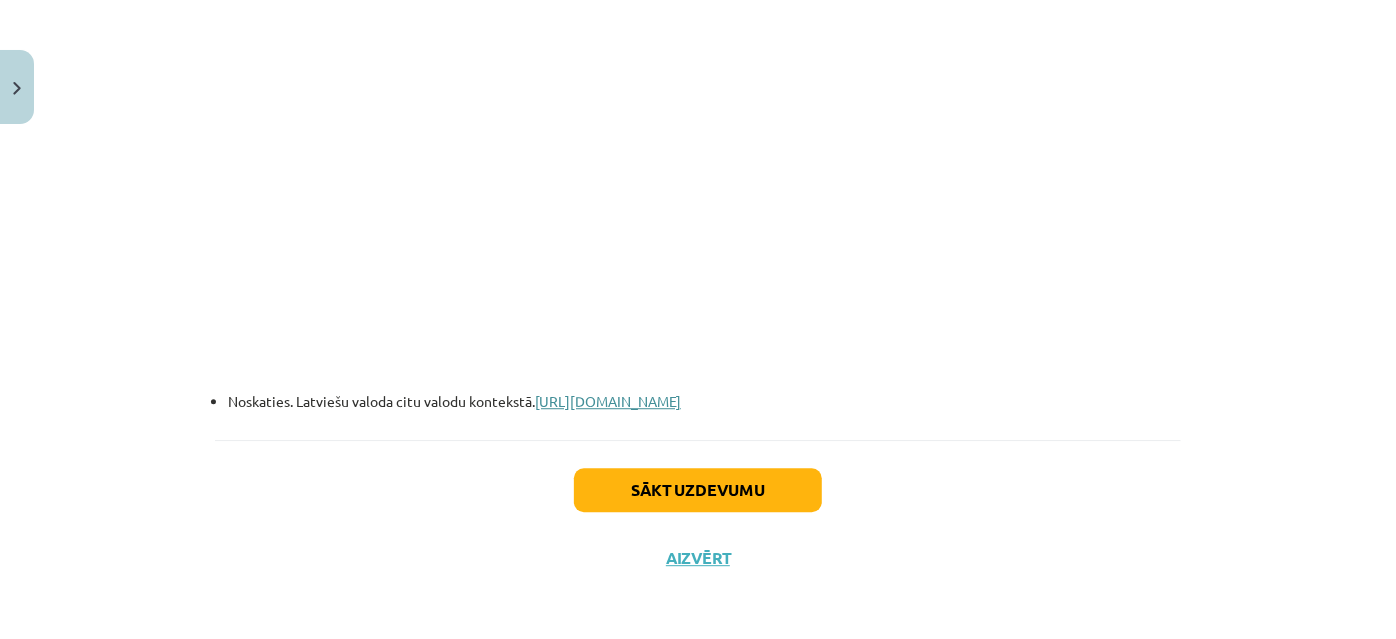 copy on "Noskaties. Latviešu valoda citu valodu kontekstā.  https://www.tavaklase.lv/video/latviesu-valoda-citu-valodu-konteksa/" 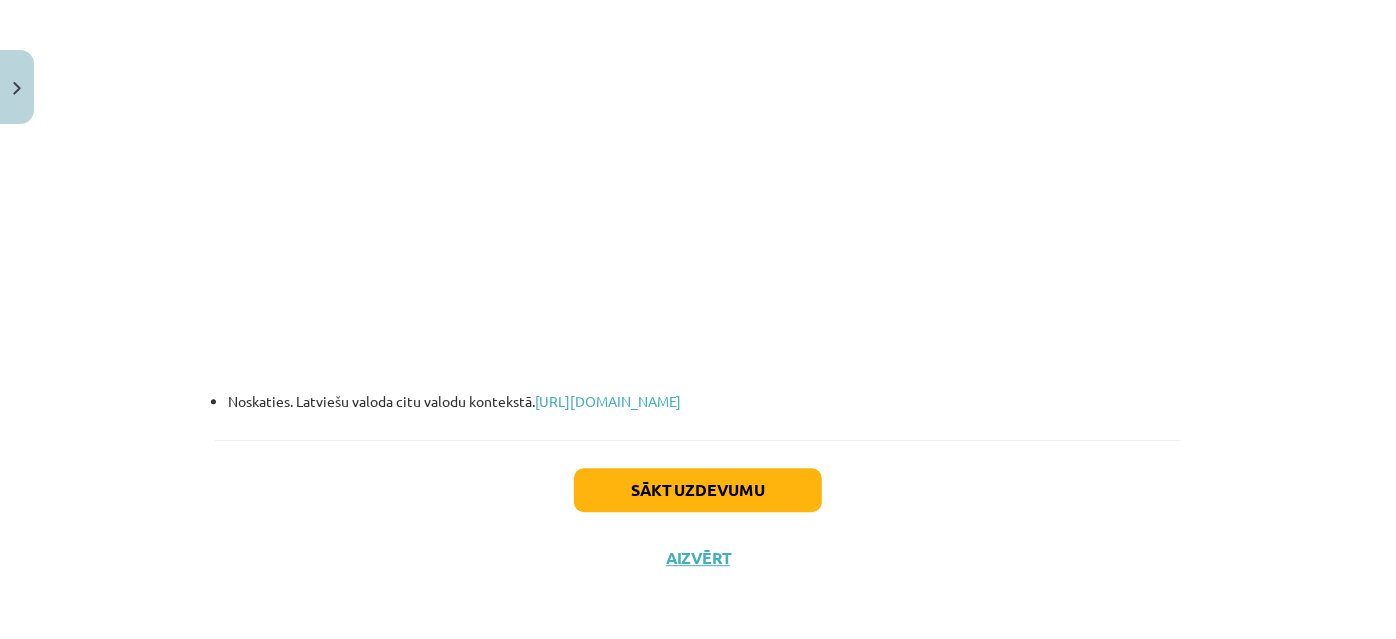 copy on "Noskaties. Latviešu valoda citu valodu kontekstā.  https://www.tavaklase.lv/video/latviesu-valoda-citu-valodu-konteksa/" 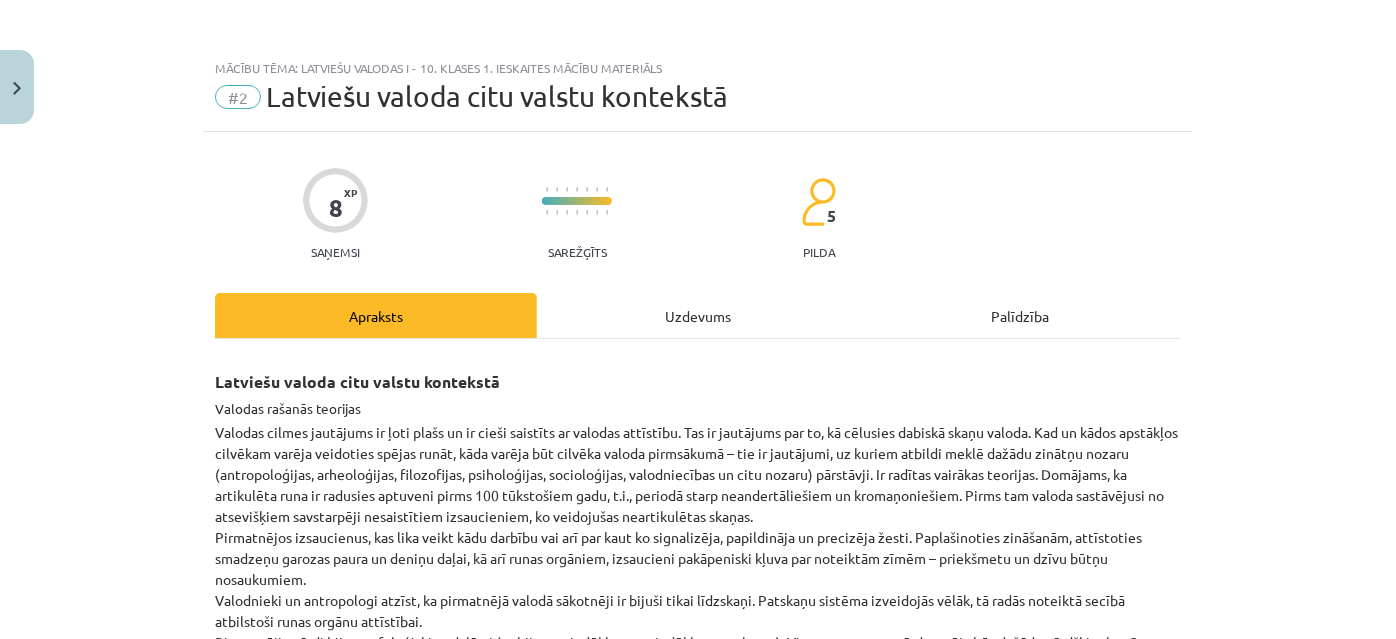 scroll, scrollTop: 0, scrollLeft: 0, axis: both 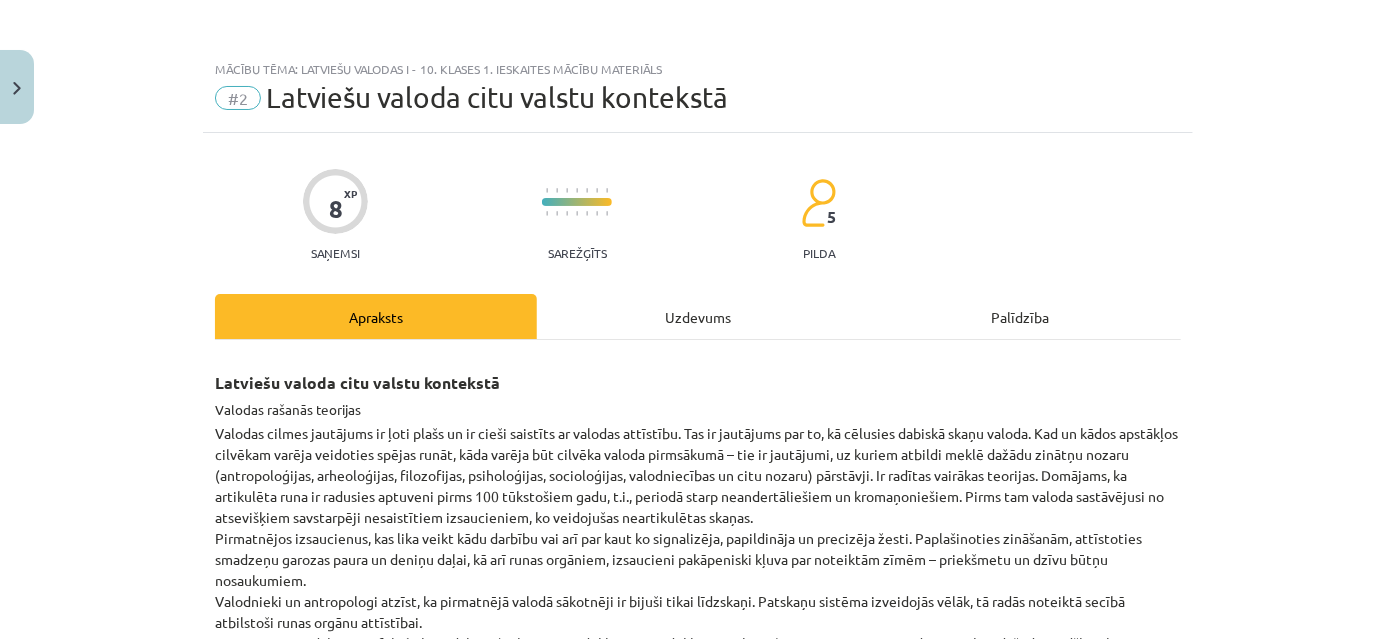 click on "Apraksts" 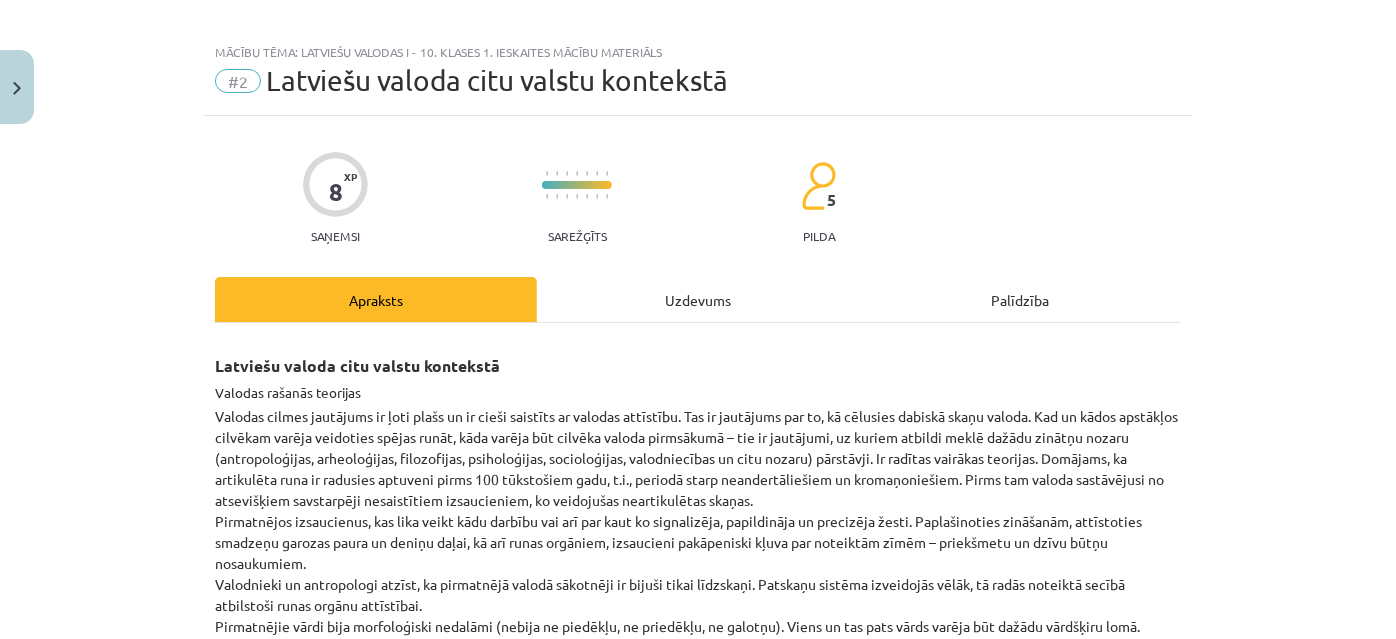 scroll, scrollTop: 0, scrollLeft: 0, axis: both 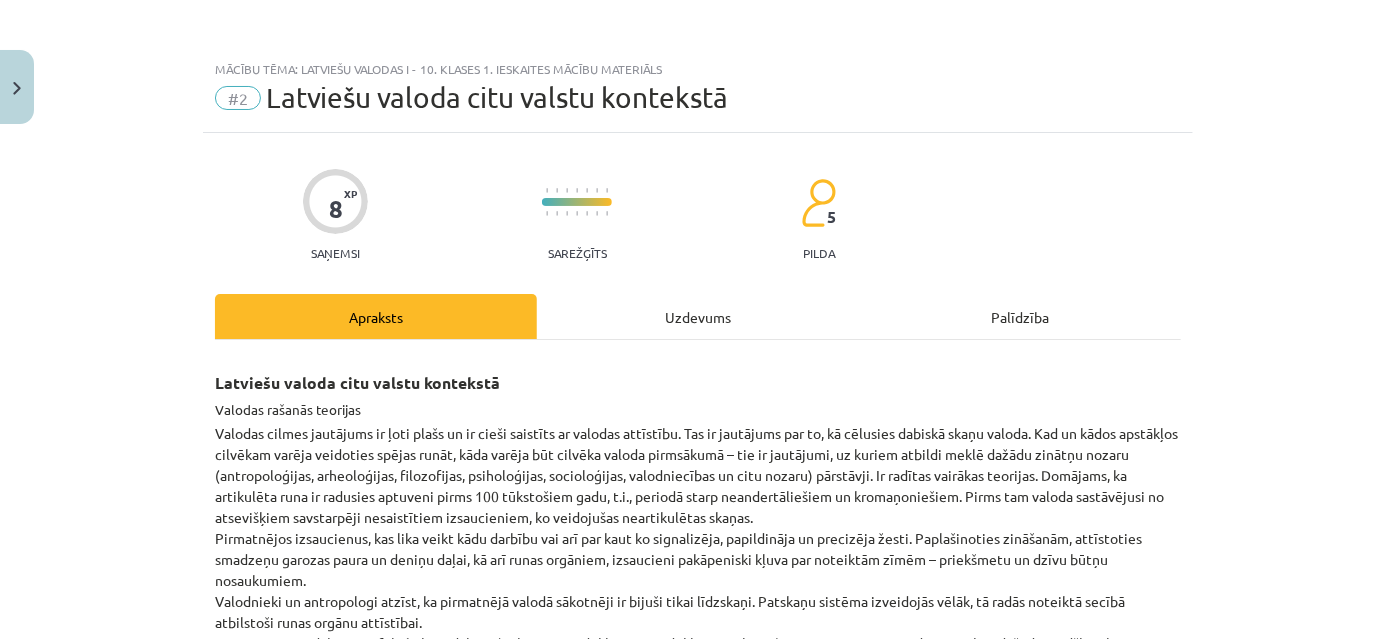 click on "Uzdevums" 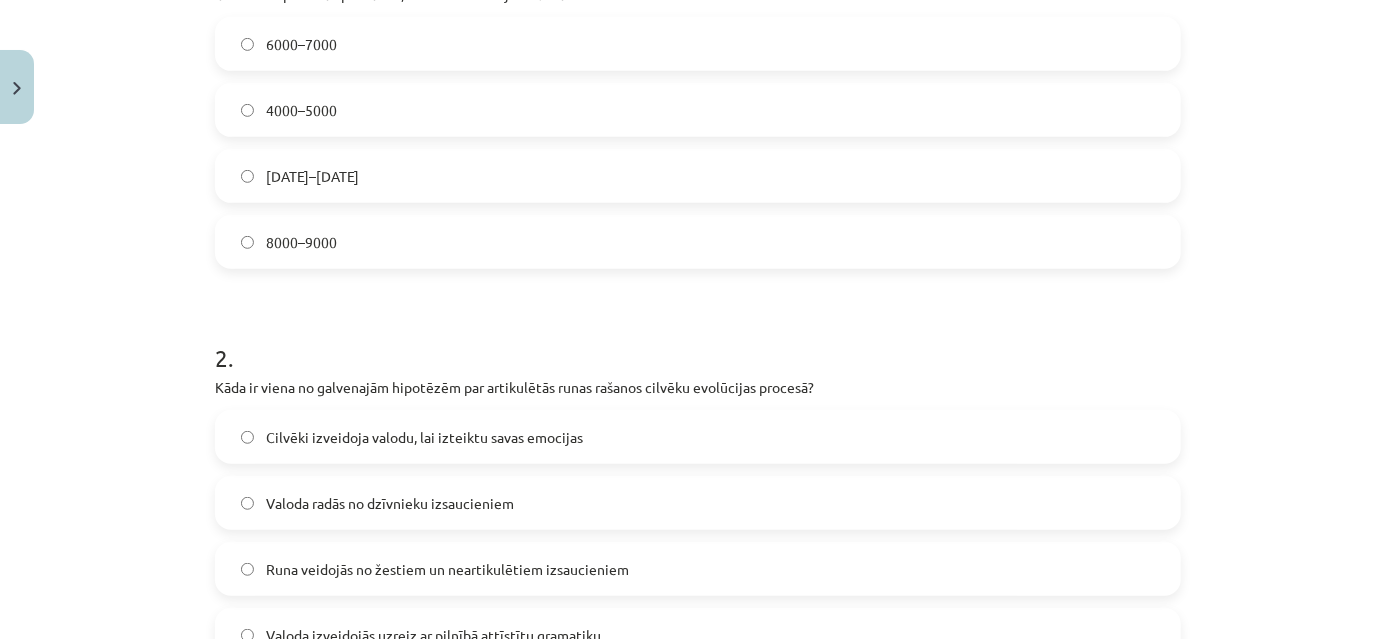 scroll, scrollTop: 281, scrollLeft: 0, axis: vertical 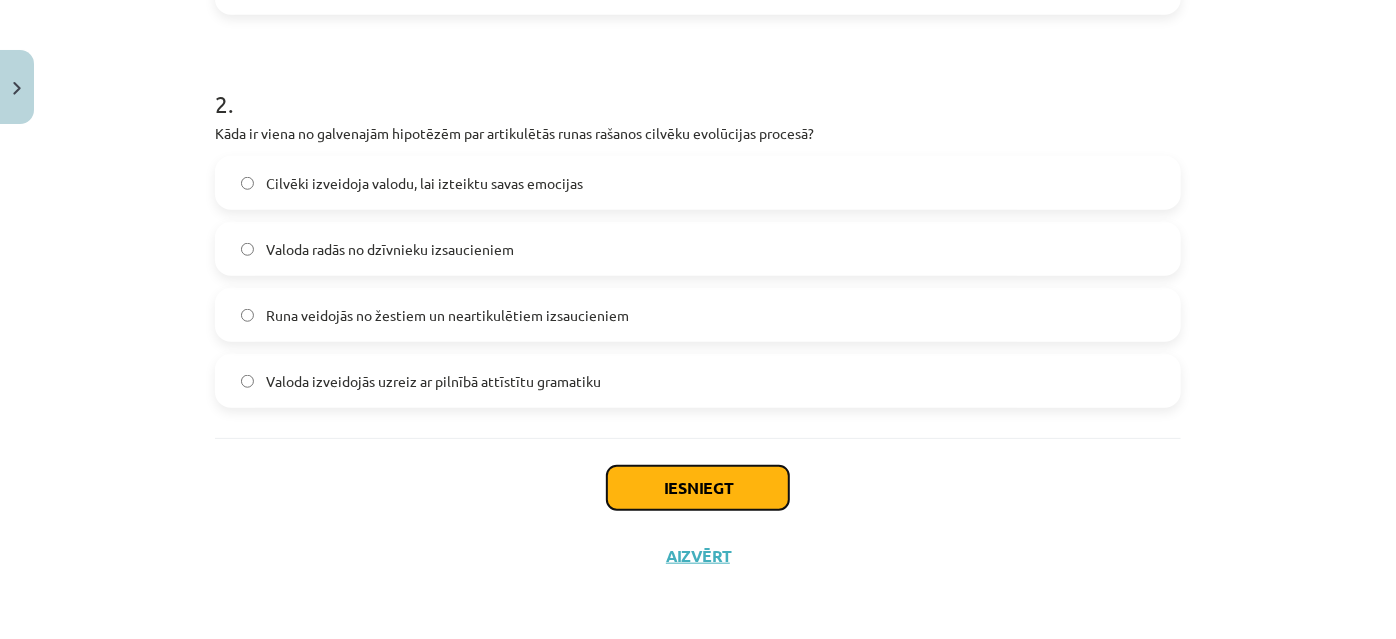 click on "Iesniegt" 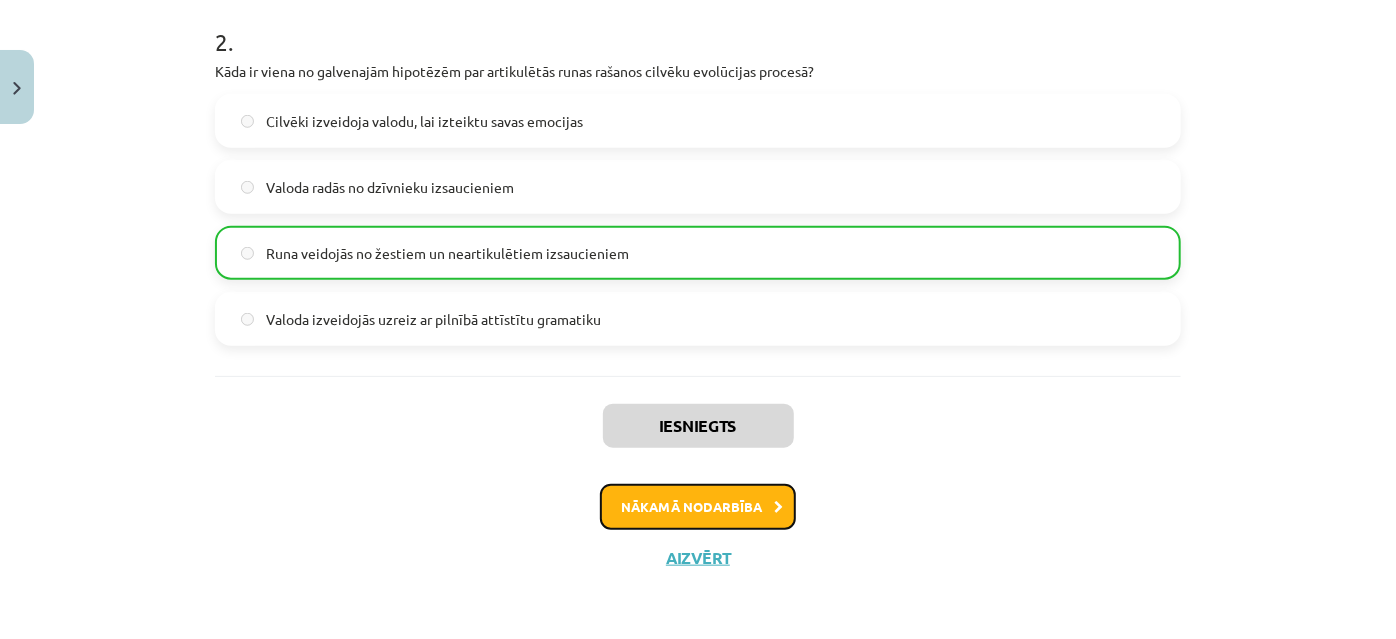 click on "Nākamā nodarbība" 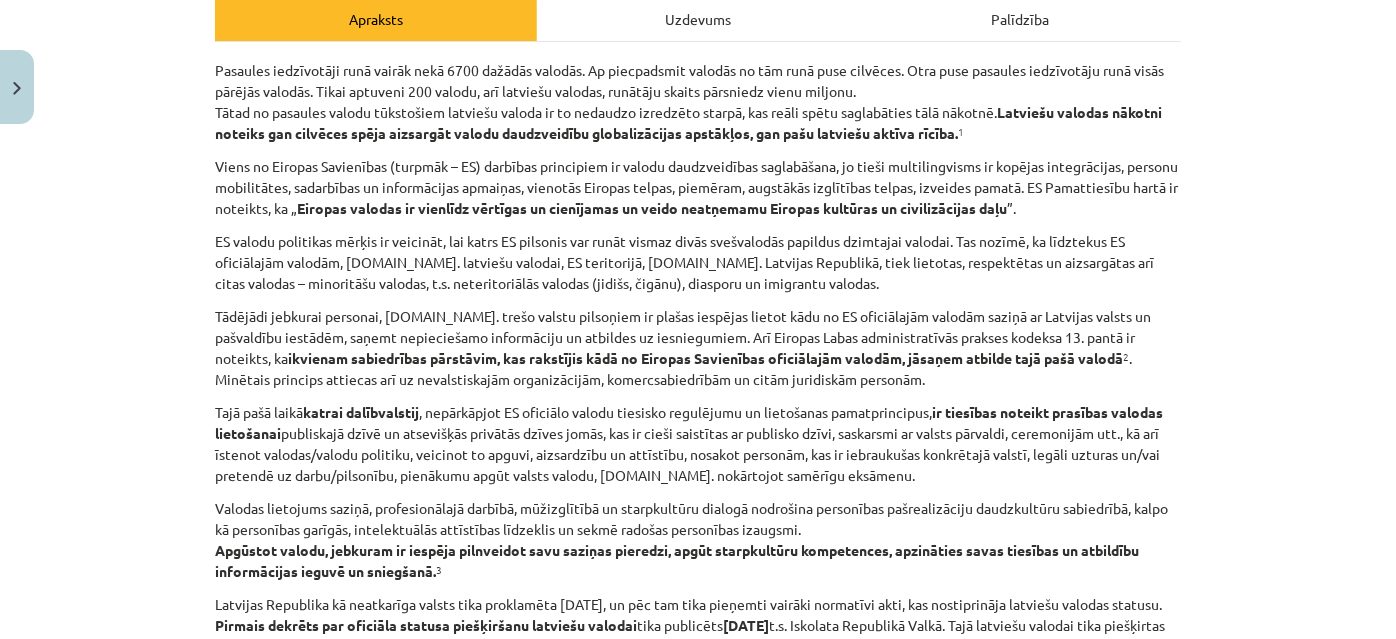 scroll, scrollTop: 0, scrollLeft: 0, axis: both 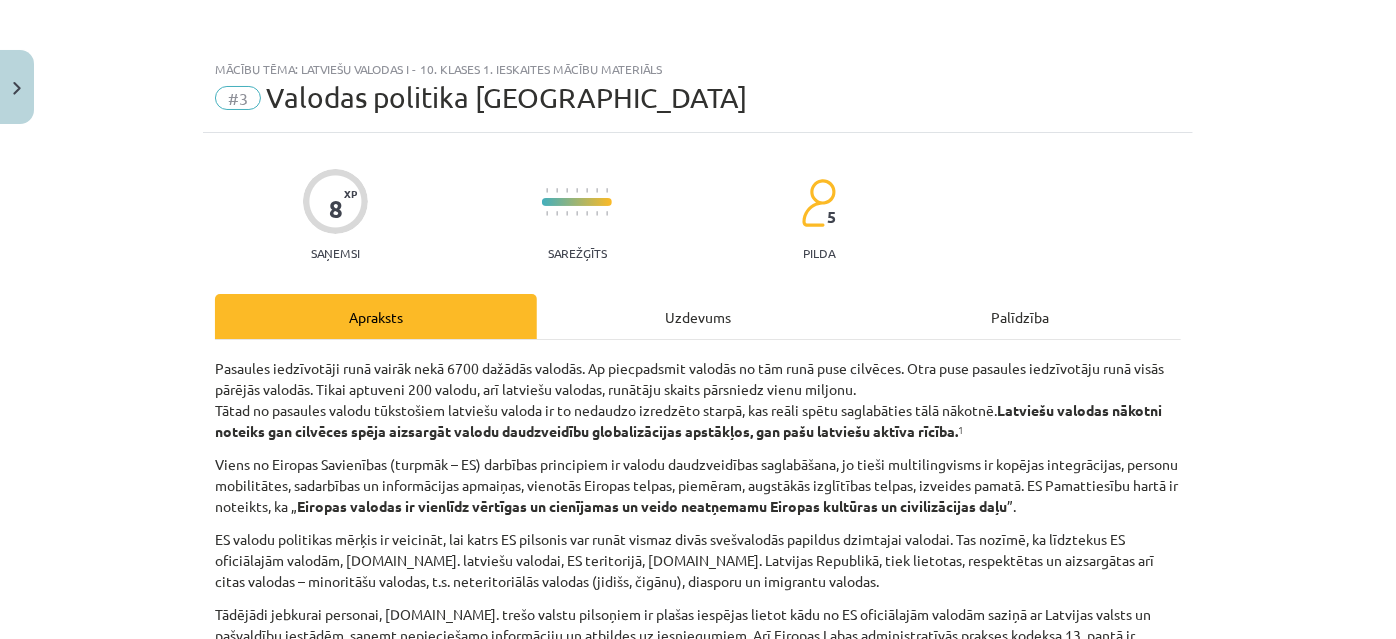 click on "Uzdevums" 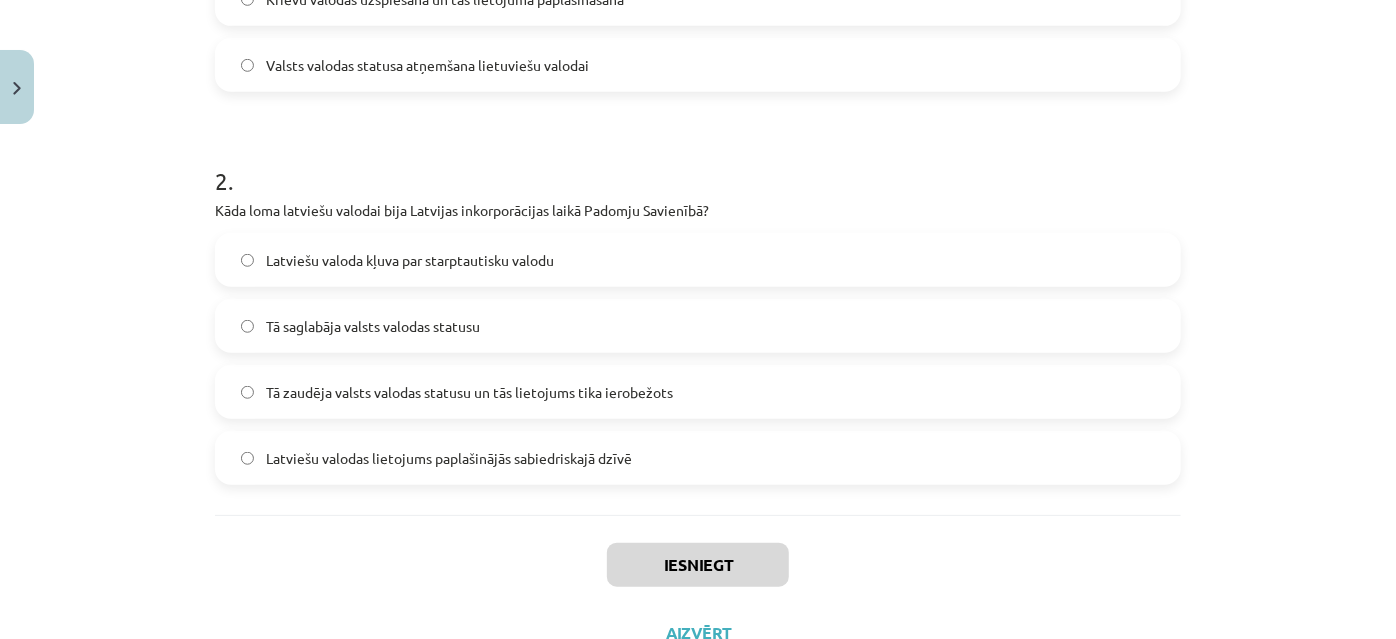 scroll, scrollTop: 736, scrollLeft: 0, axis: vertical 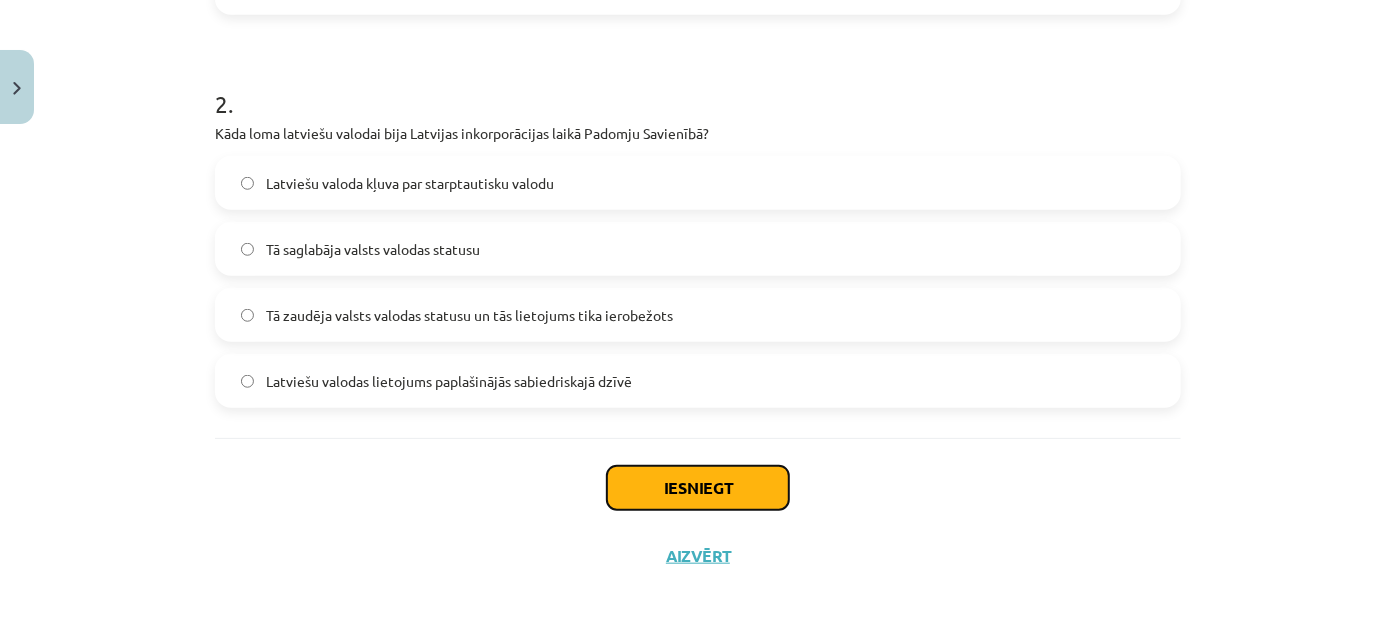 click on "Iesniegt" 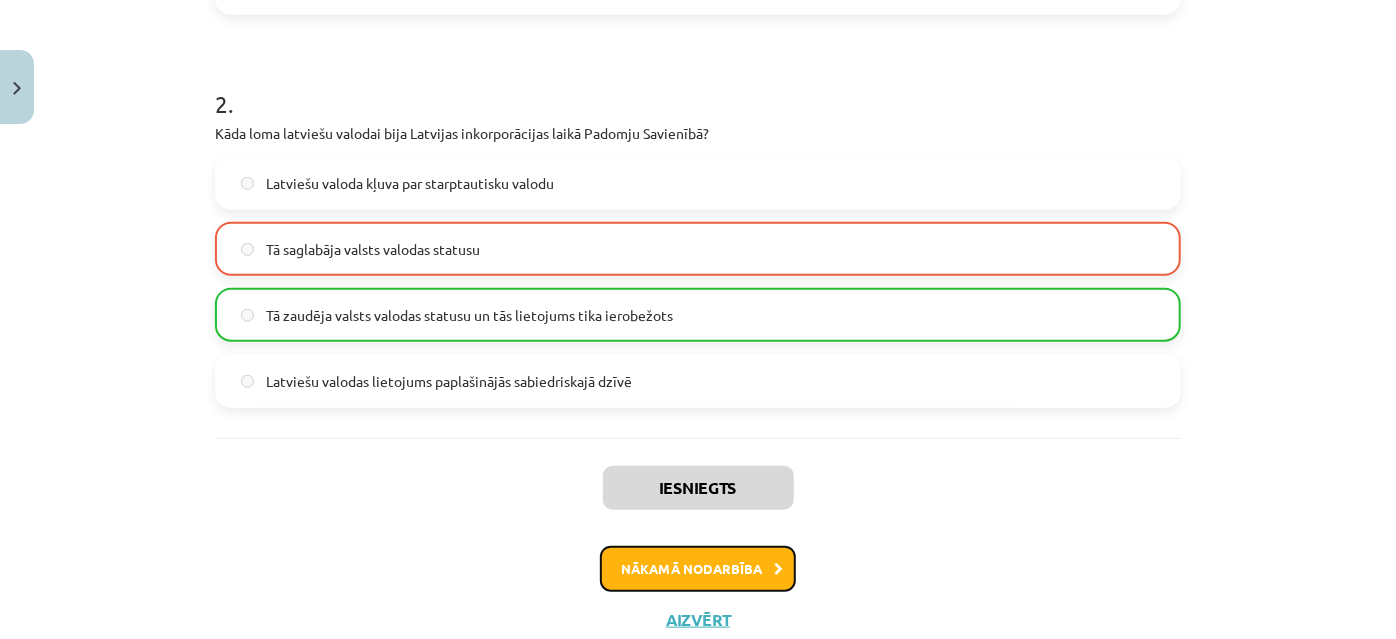 click on "Nākamā nodarbība" 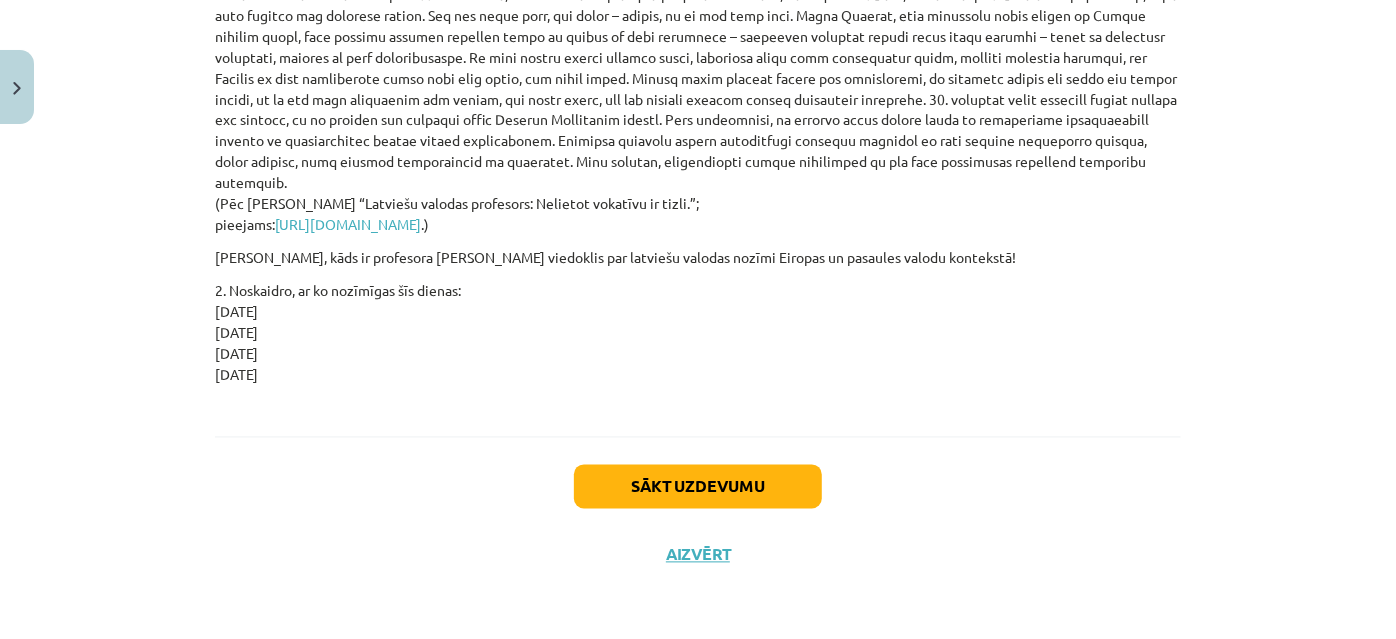 scroll, scrollTop: 5852, scrollLeft: 0, axis: vertical 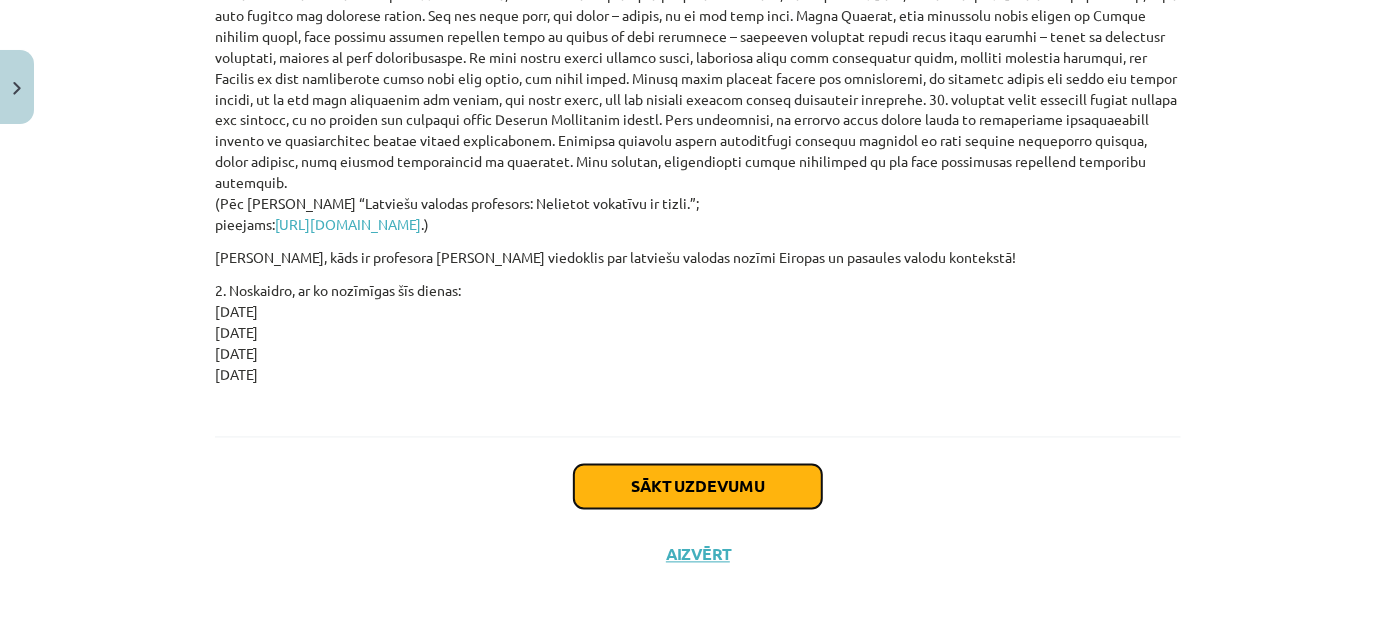 click on "Sākt uzdevumu" 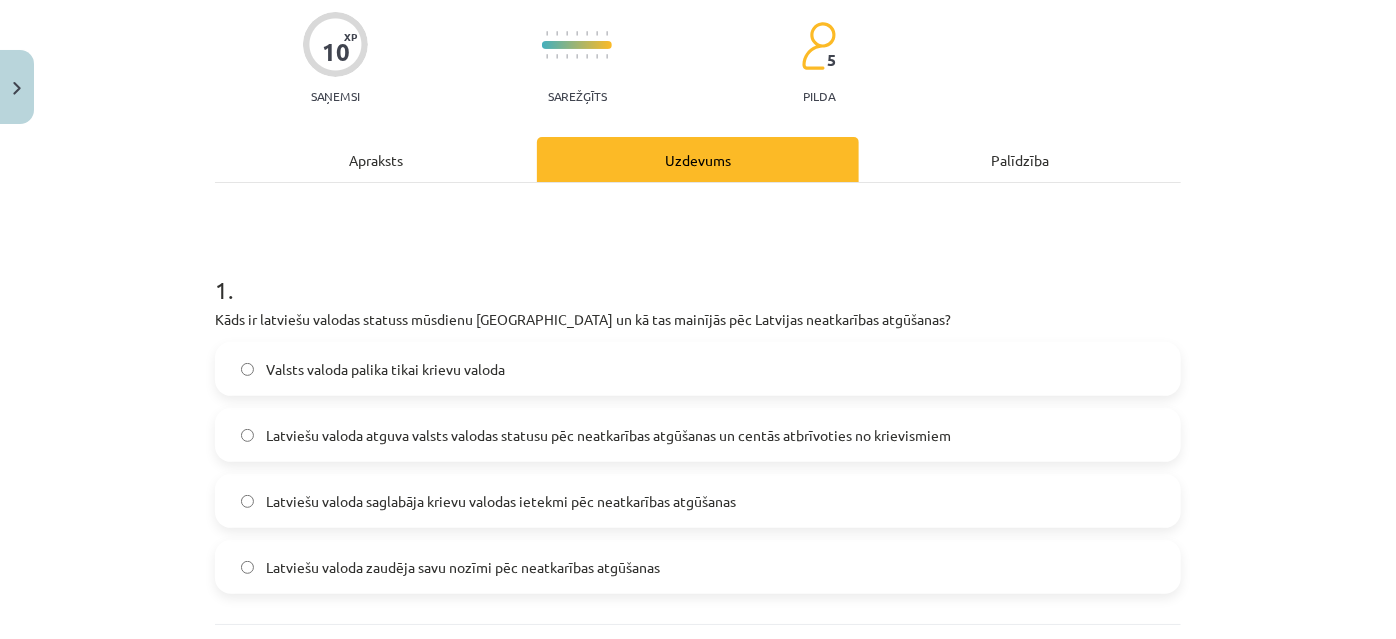scroll, scrollTop: 343, scrollLeft: 0, axis: vertical 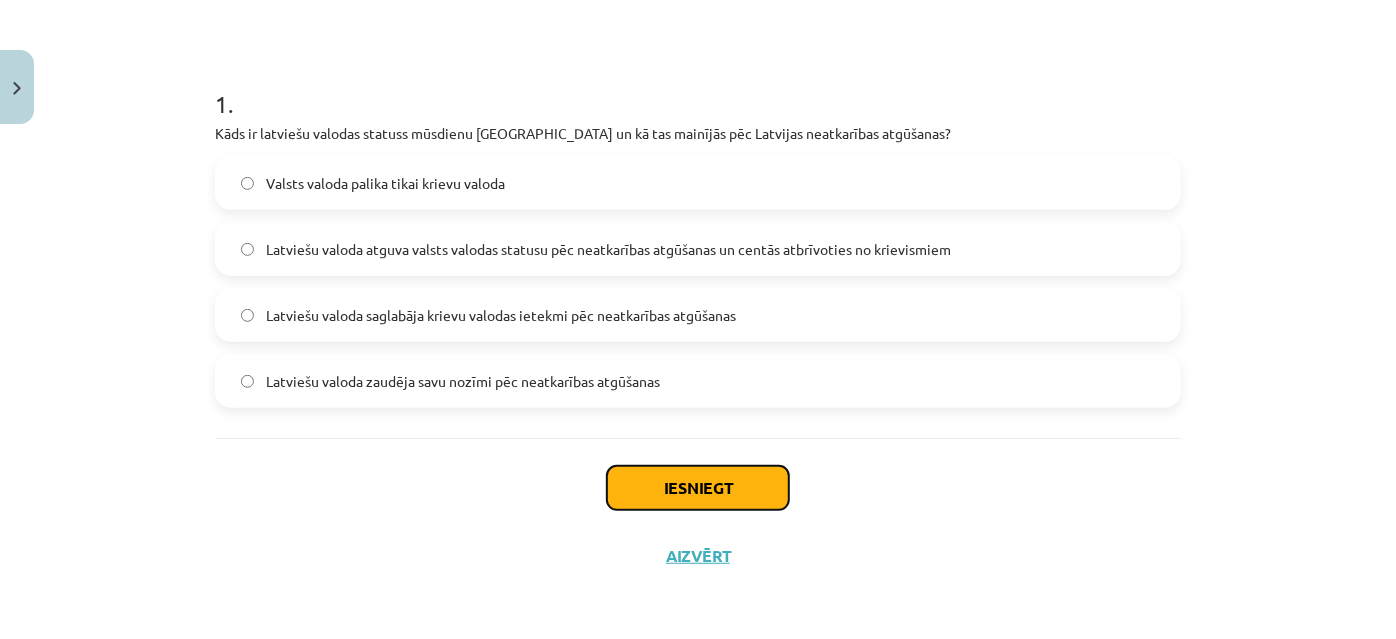 click on "Iesniegt" 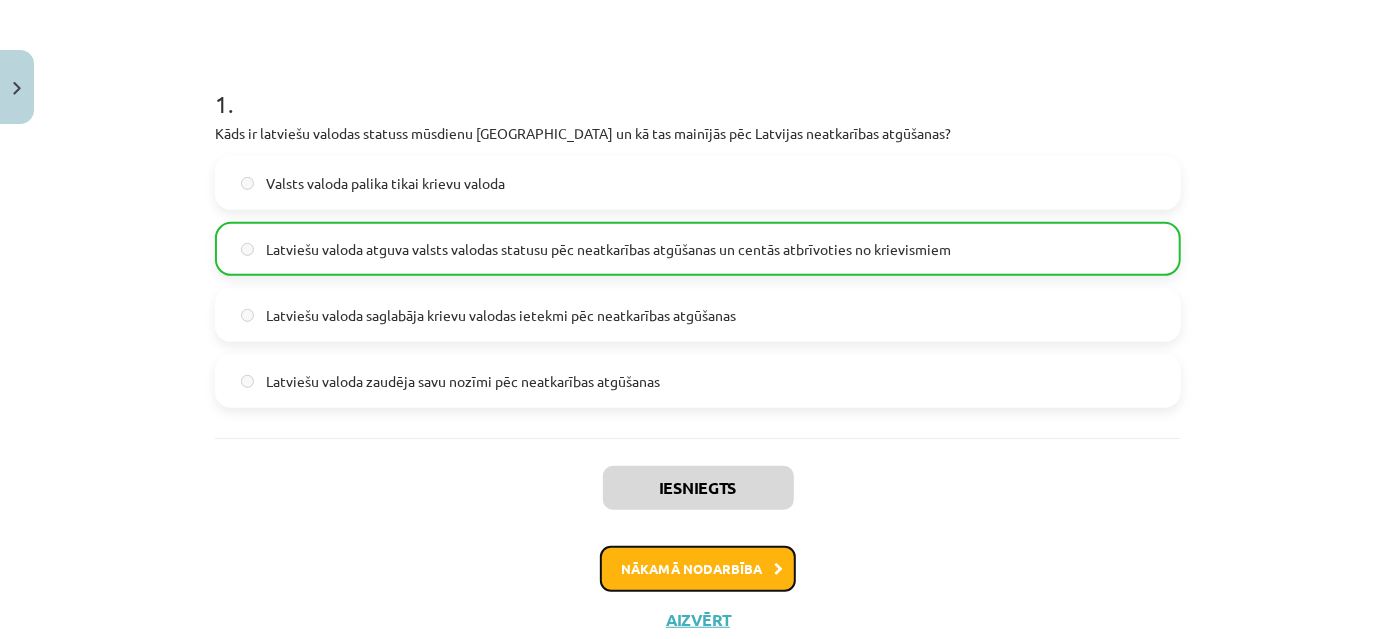 click on "Nākamā nodarbība" 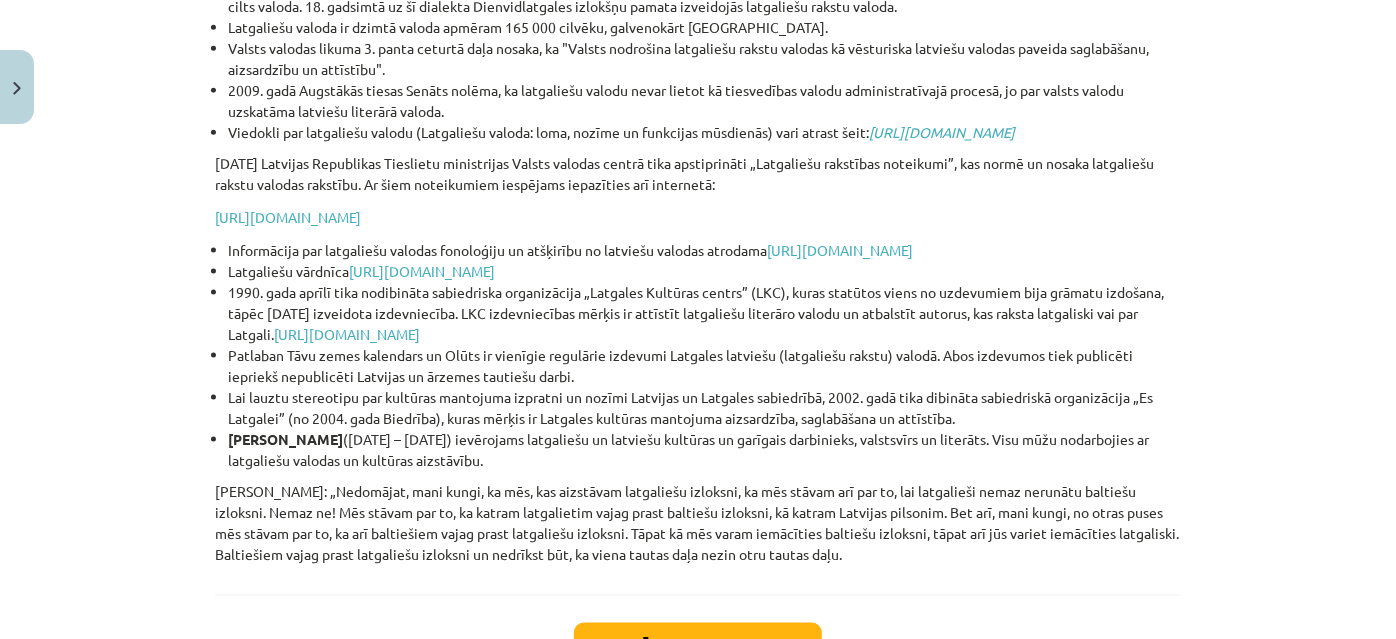 scroll, scrollTop: 5223, scrollLeft: 0, axis: vertical 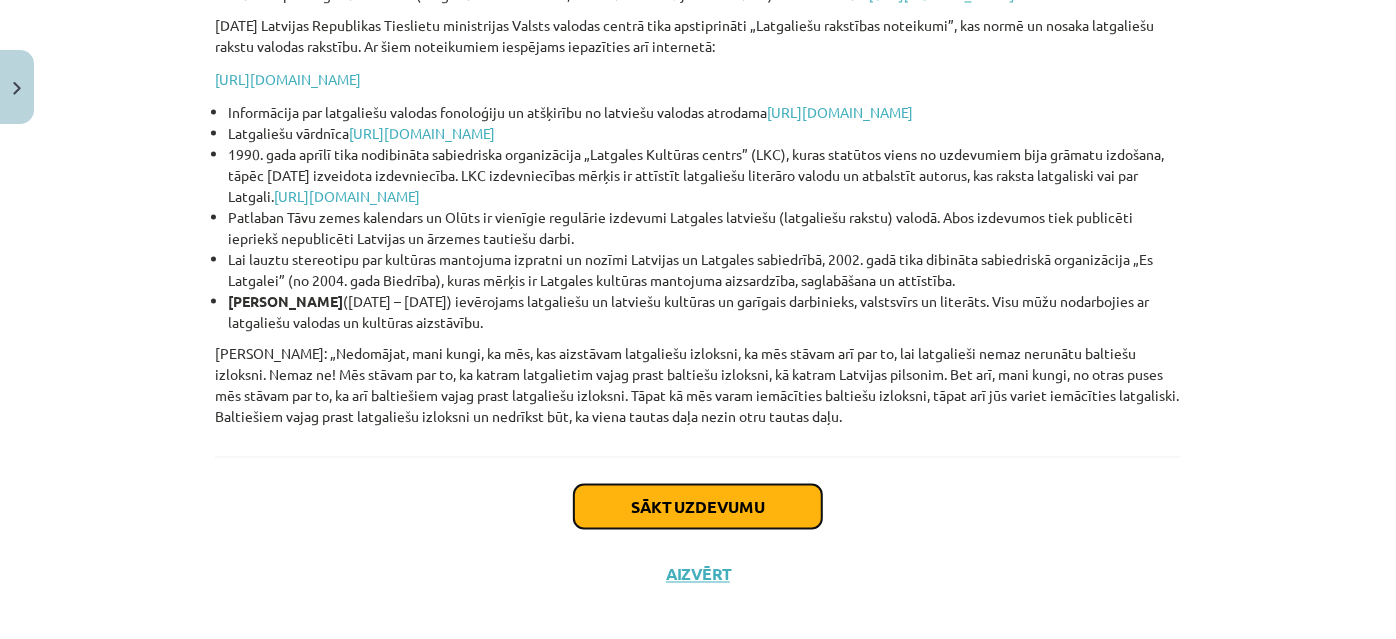click on "Sākt uzdevumu" 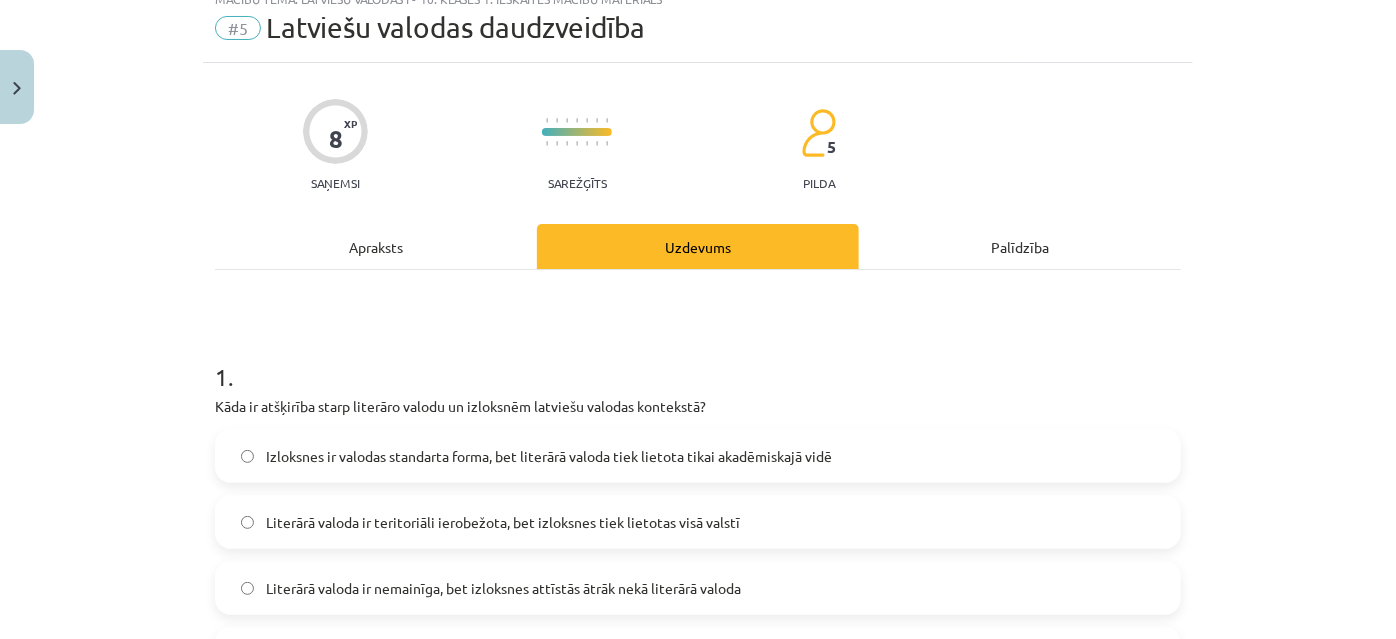 scroll, scrollTop: 50, scrollLeft: 0, axis: vertical 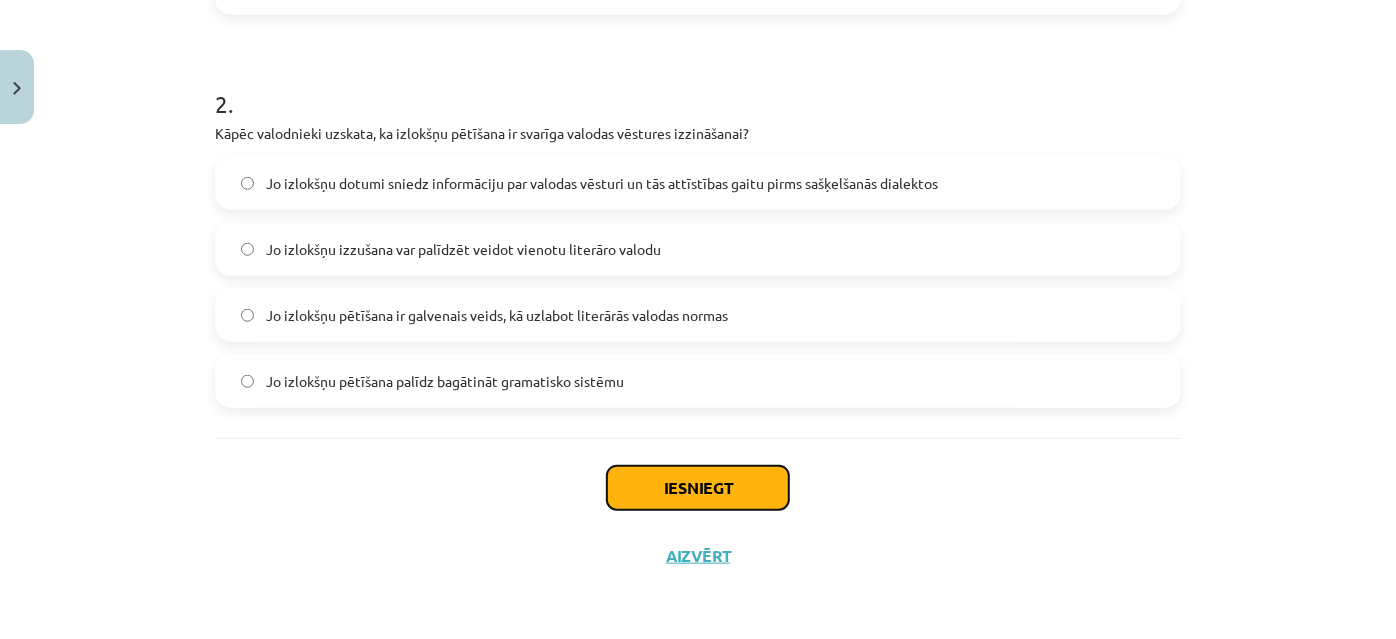 click on "Iesniegt" 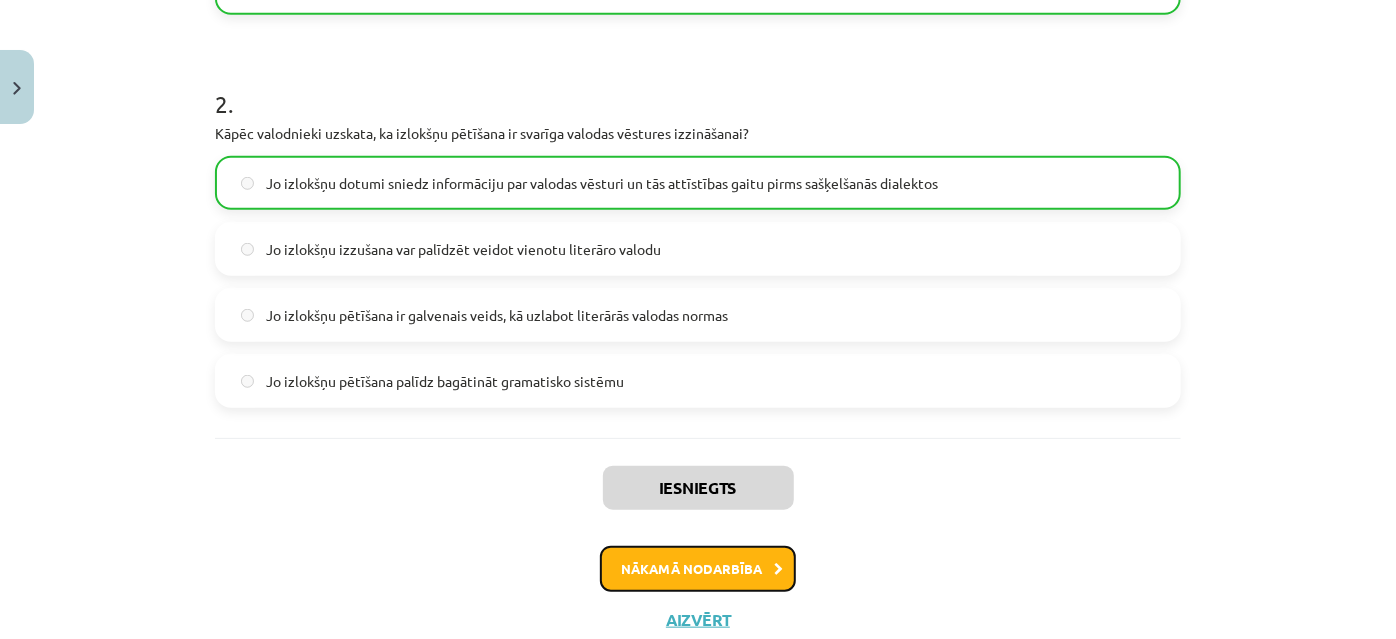 click on "Nākamā nodarbība" 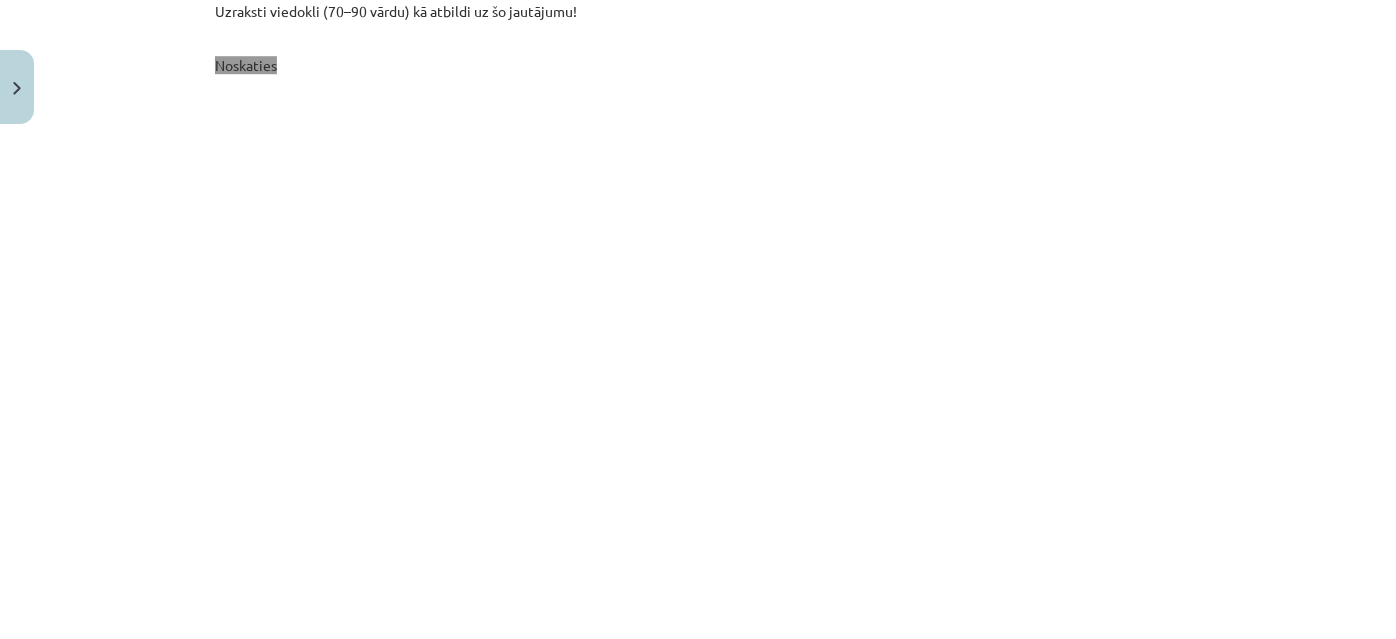scroll, scrollTop: 3413, scrollLeft: 0, axis: vertical 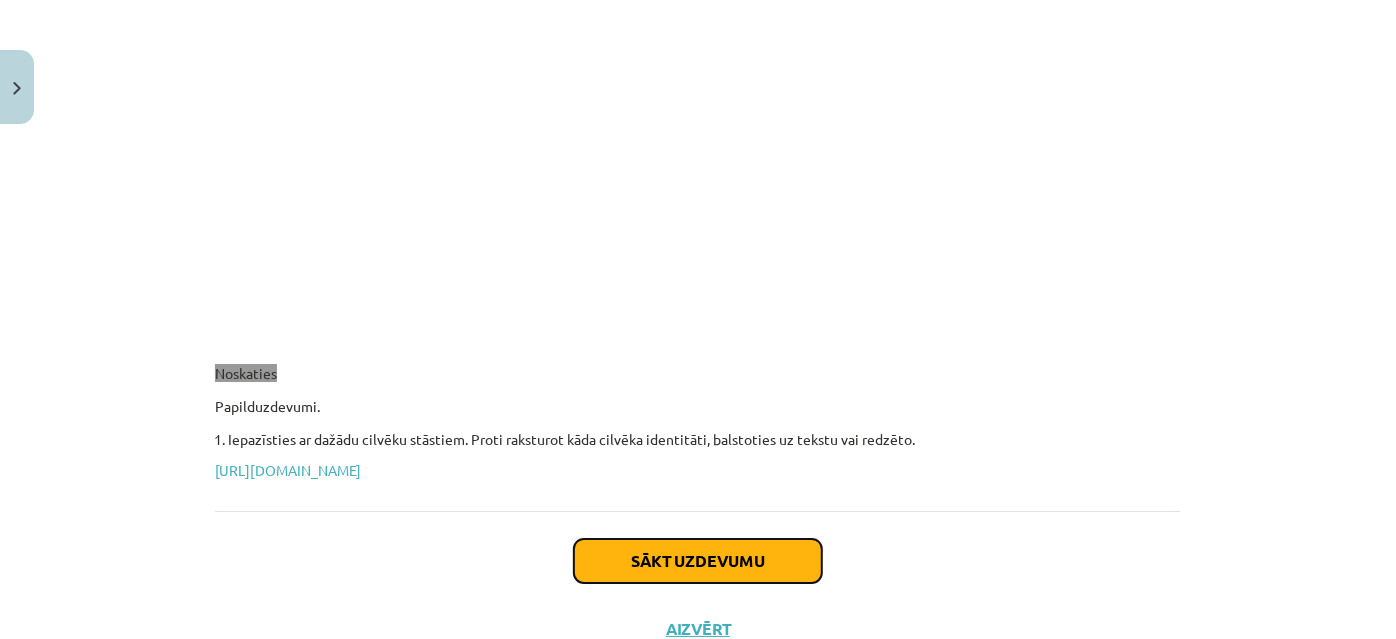 click on "Sākt uzdevumu" 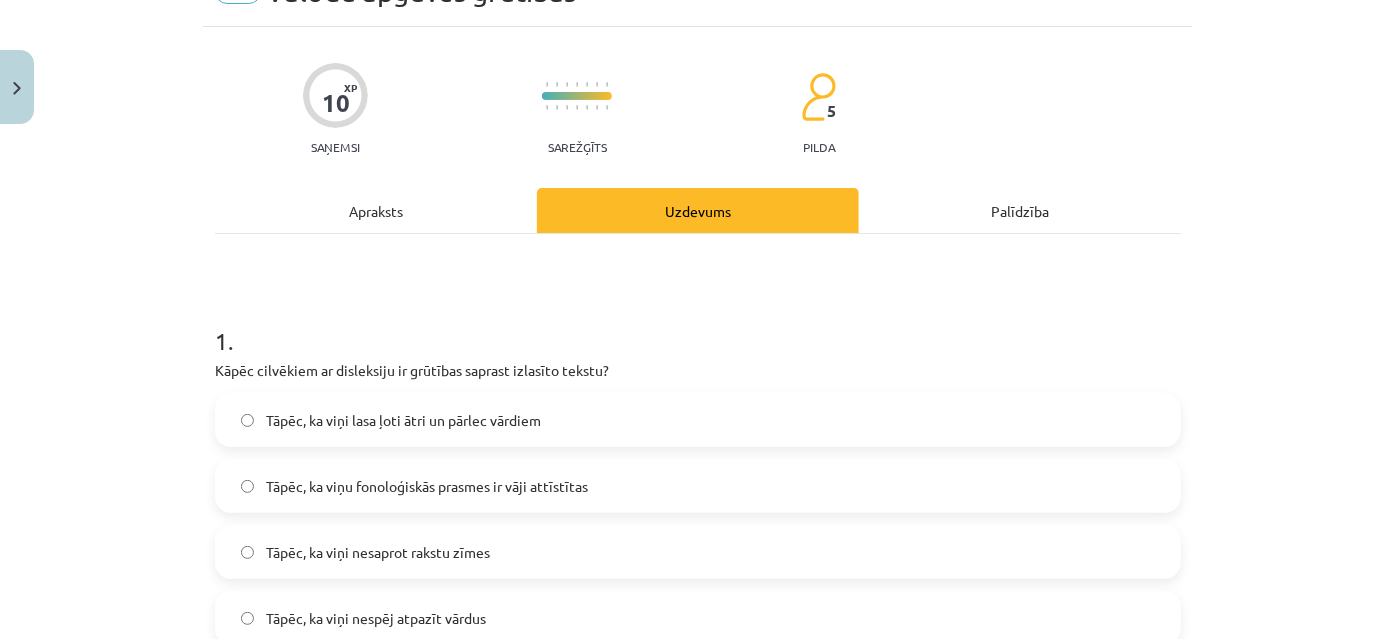 scroll, scrollTop: 50, scrollLeft: 0, axis: vertical 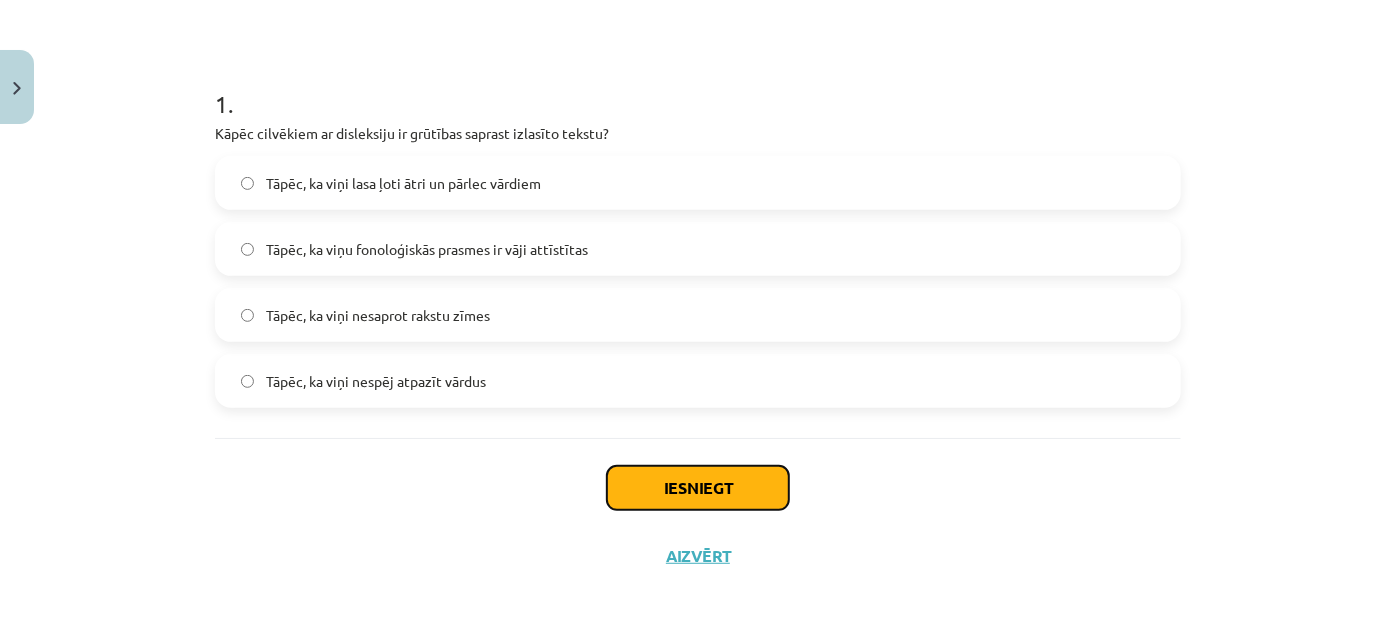 click on "Iesniegt" 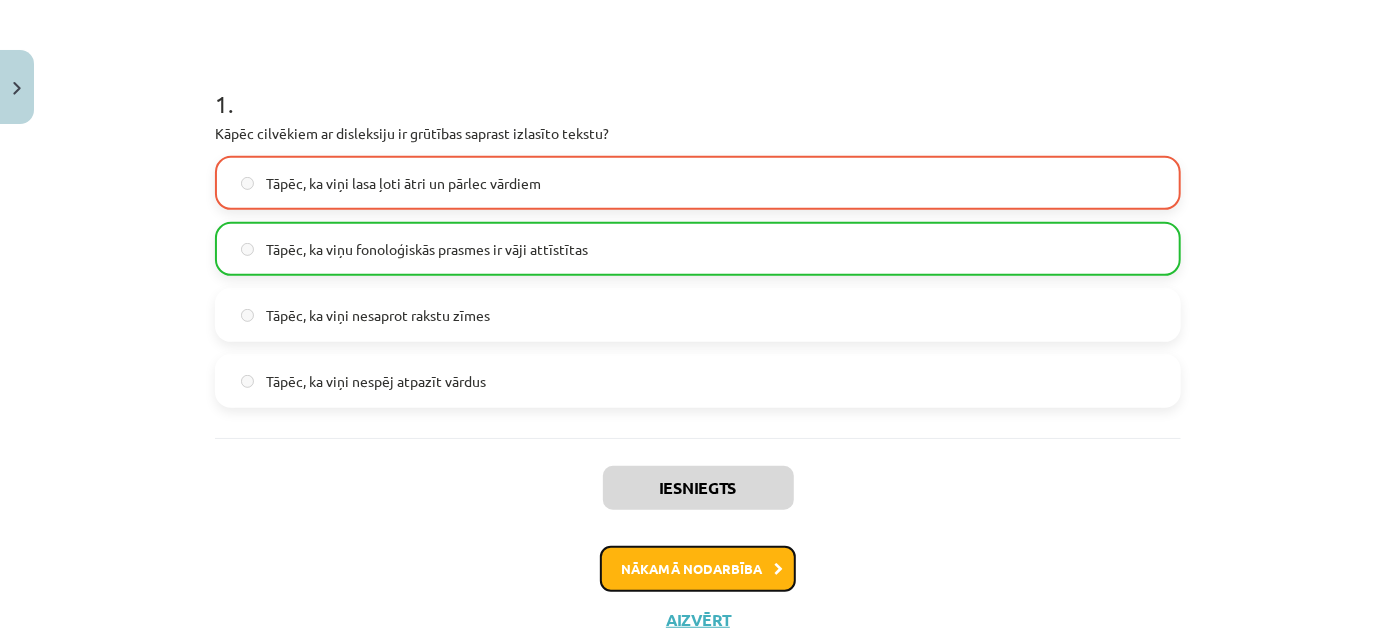 click on "Nākamā nodarbība" 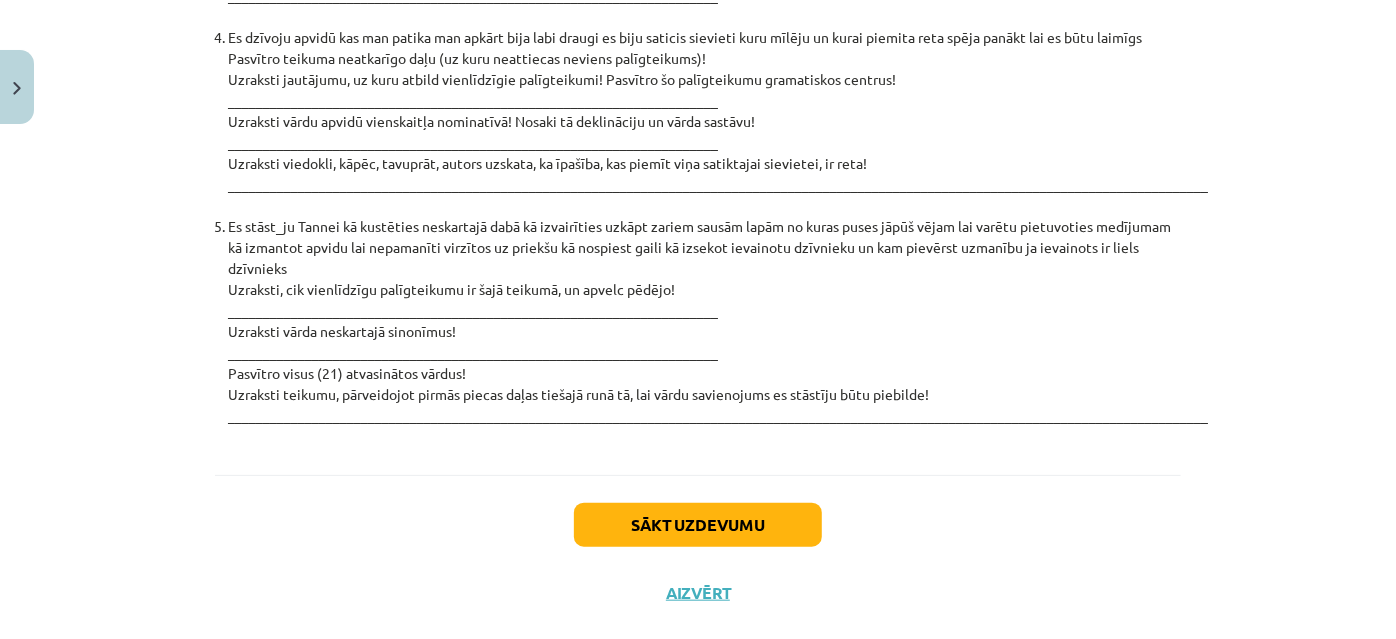 scroll, scrollTop: 4552, scrollLeft: 0, axis: vertical 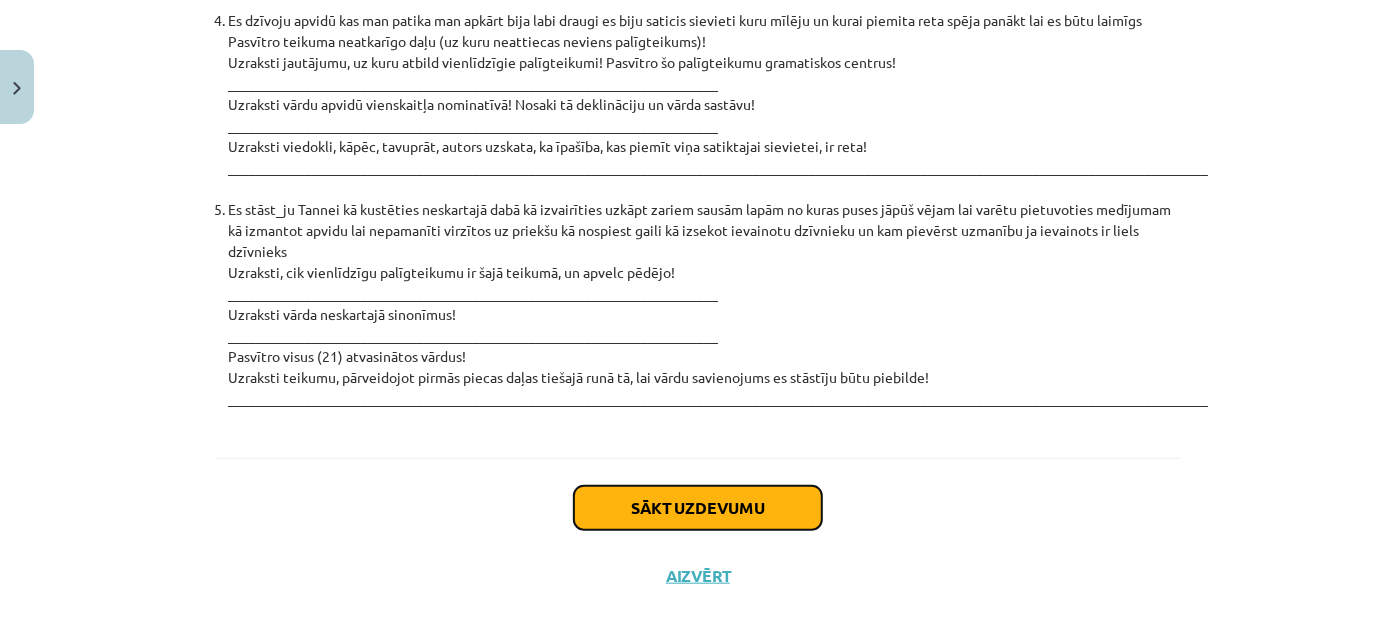 click on "Sākt uzdevumu" 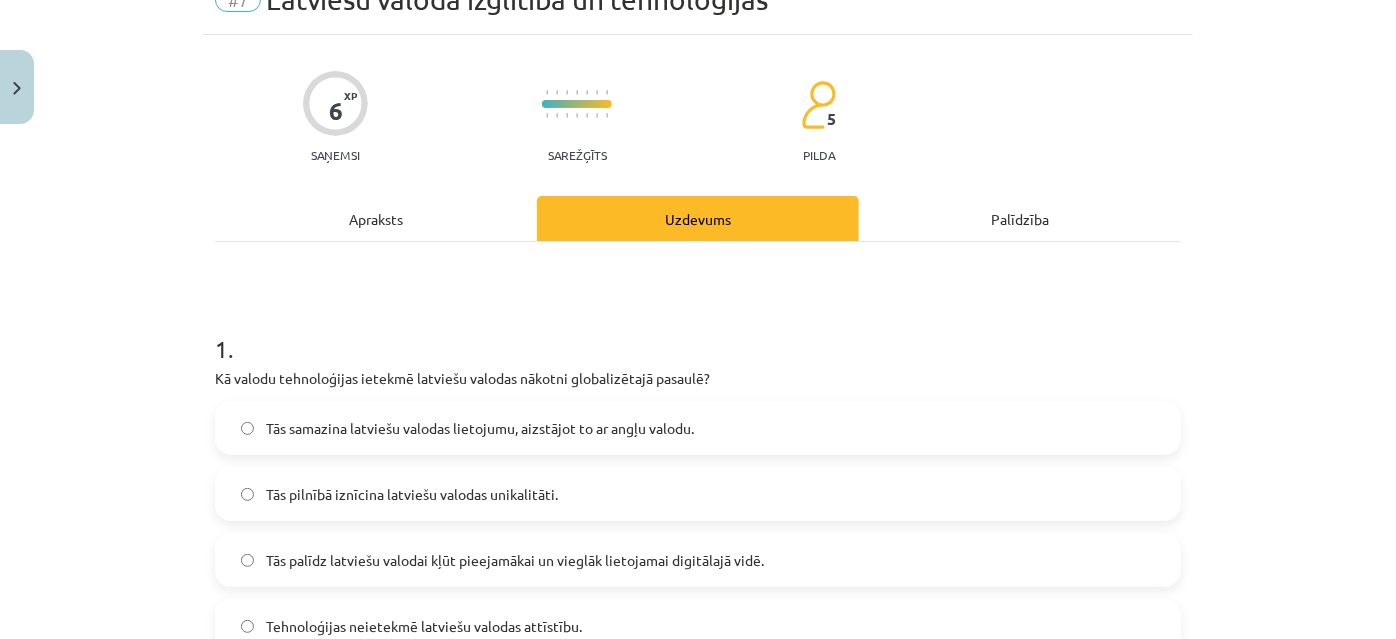 scroll, scrollTop: 50, scrollLeft: 0, axis: vertical 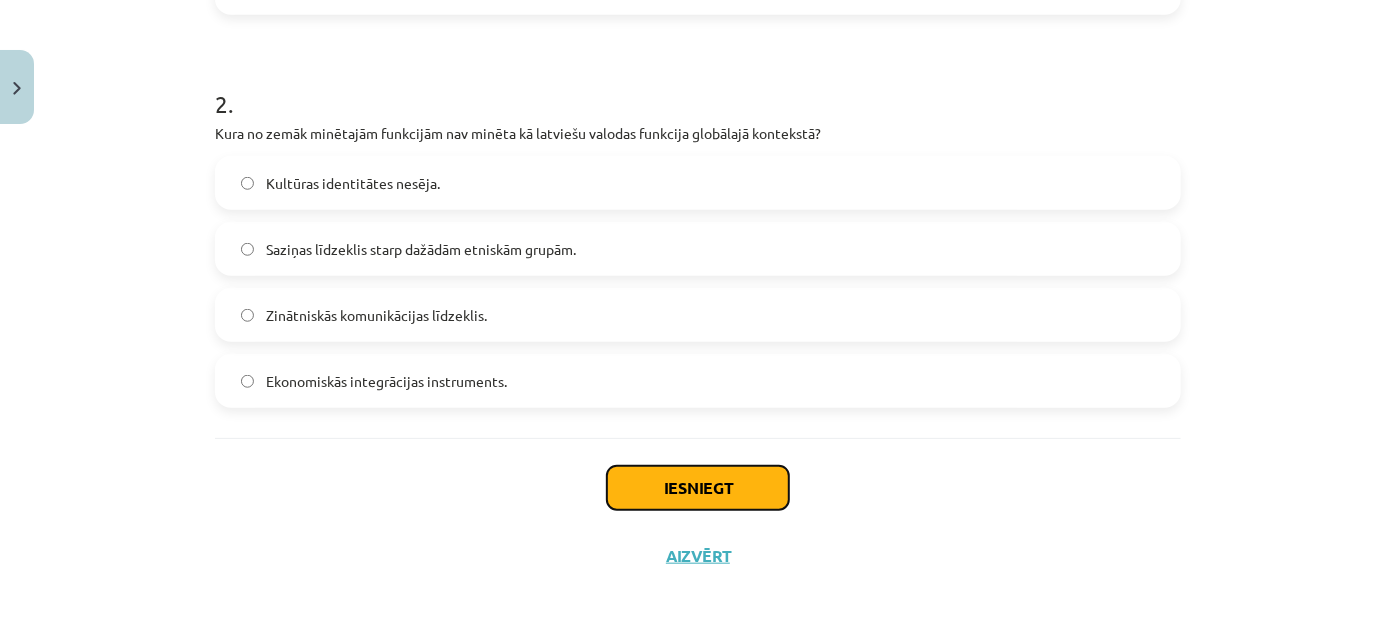 click on "Iesniegt" 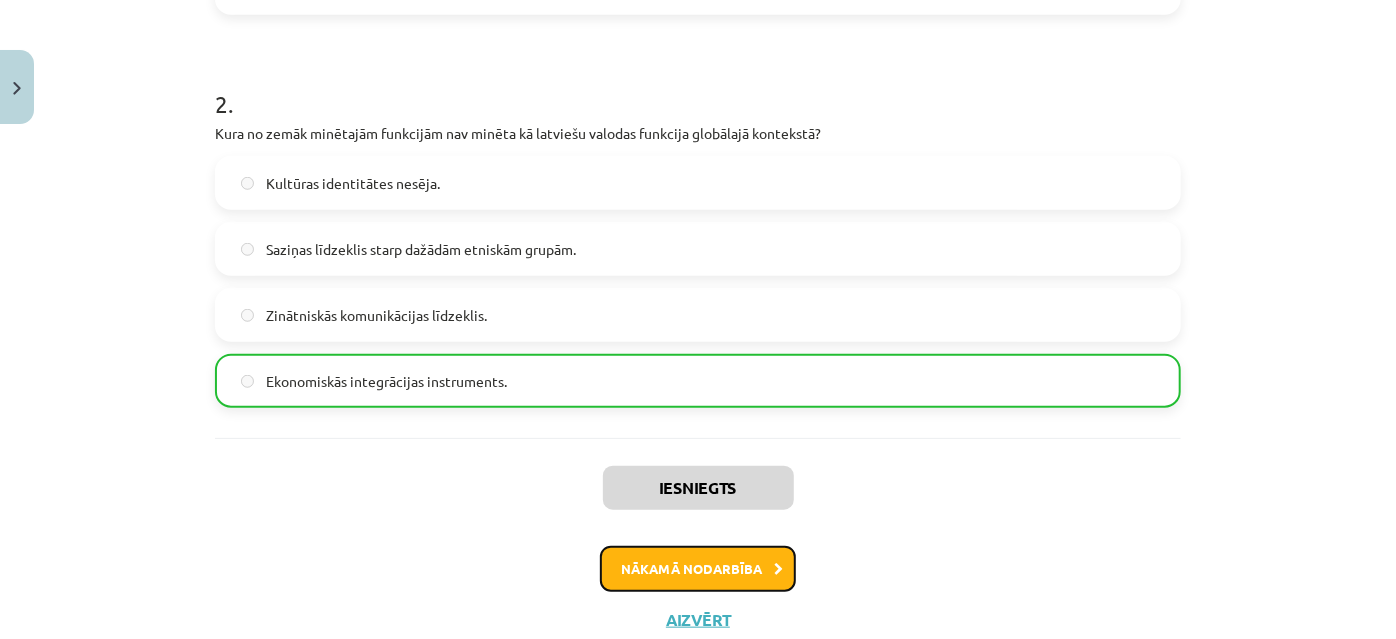 click on "Nākamā nodarbība" 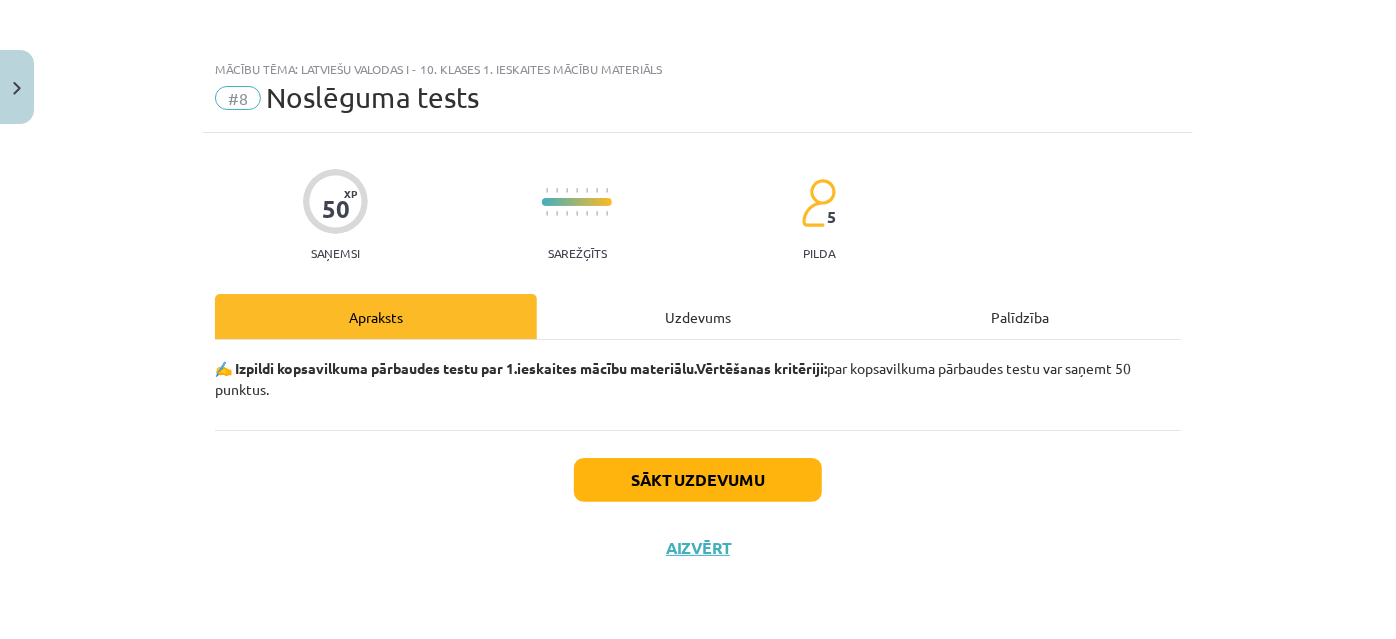 scroll, scrollTop: 0, scrollLeft: 0, axis: both 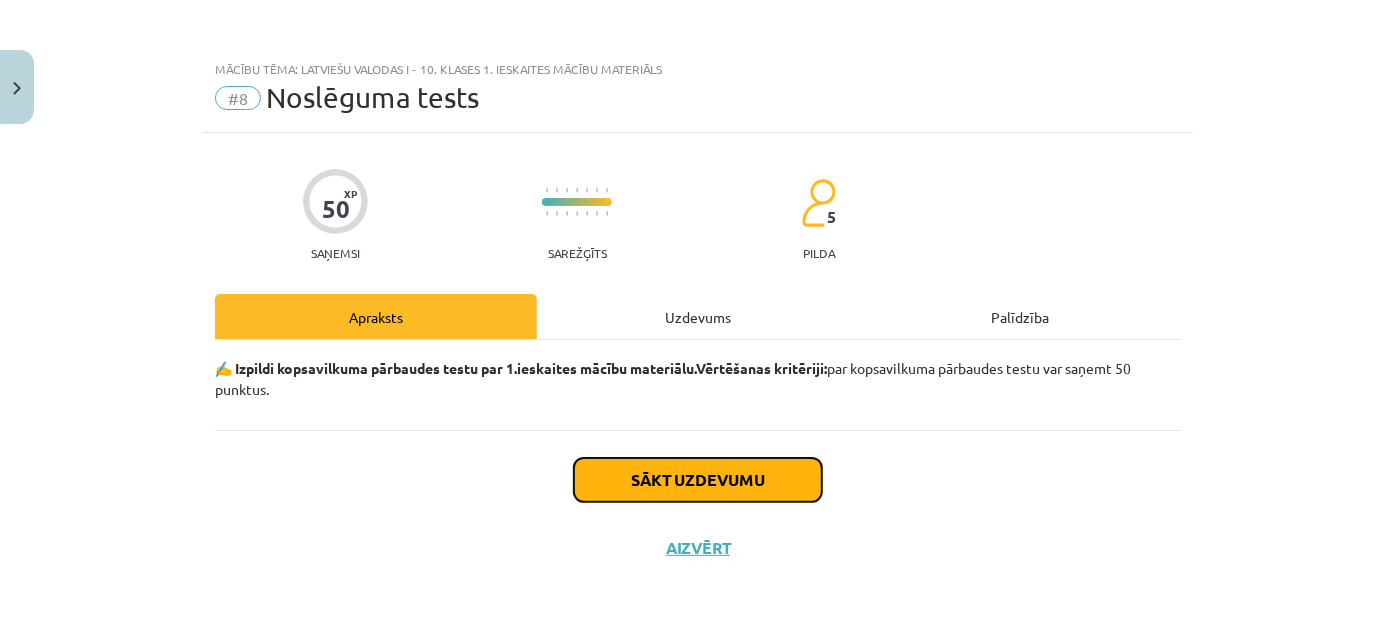 click on "Sākt uzdevumu" 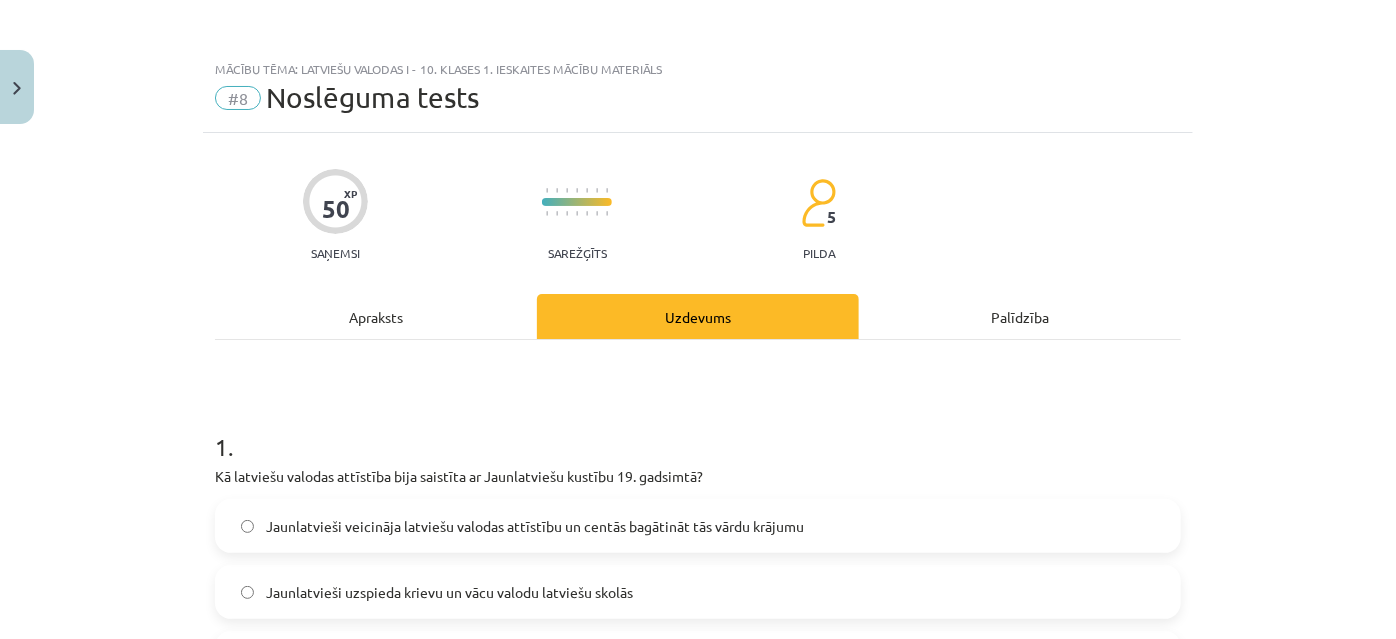 scroll, scrollTop: 454, scrollLeft: 0, axis: vertical 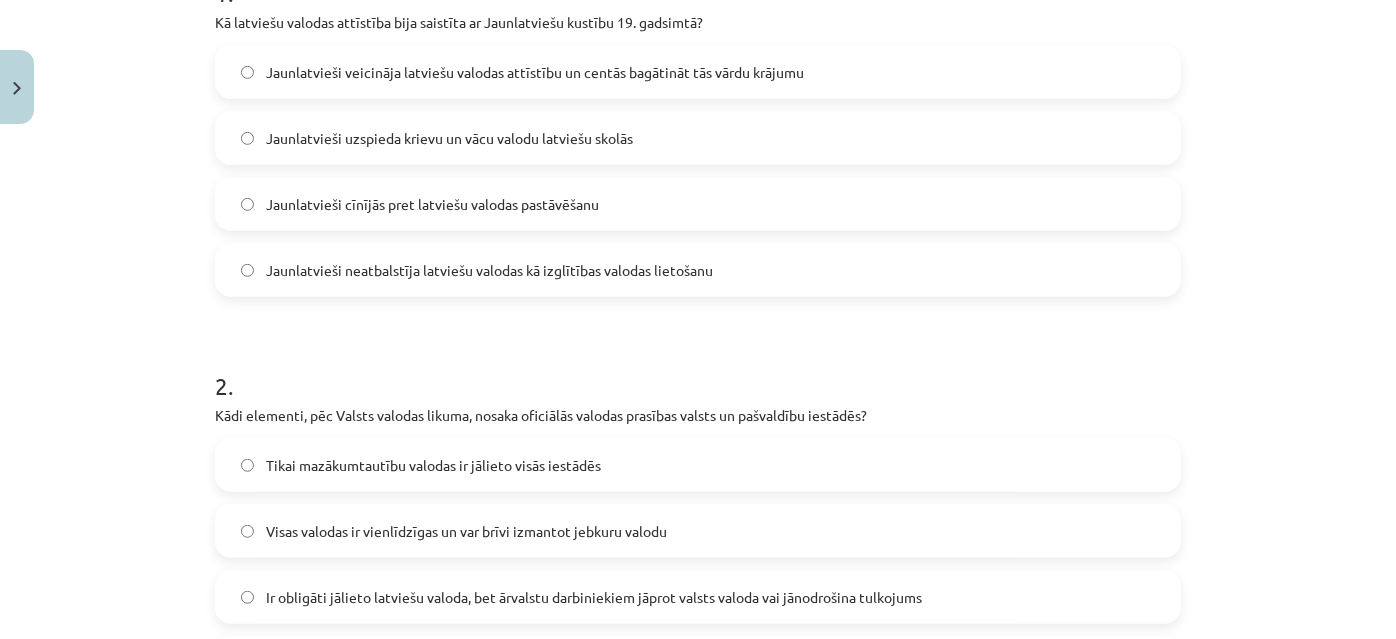 click on "Tikai mazākumtautību valodas ir jālieto visās iestādēs" 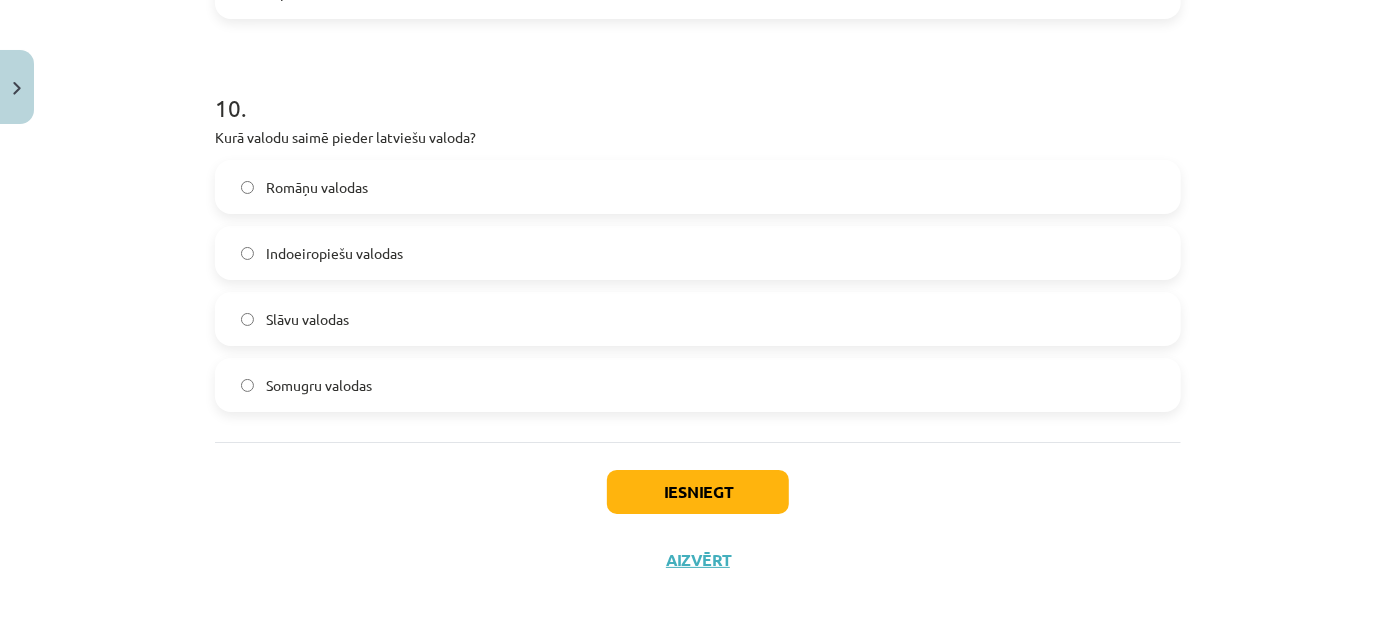 scroll, scrollTop: 3747, scrollLeft: 0, axis: vertical 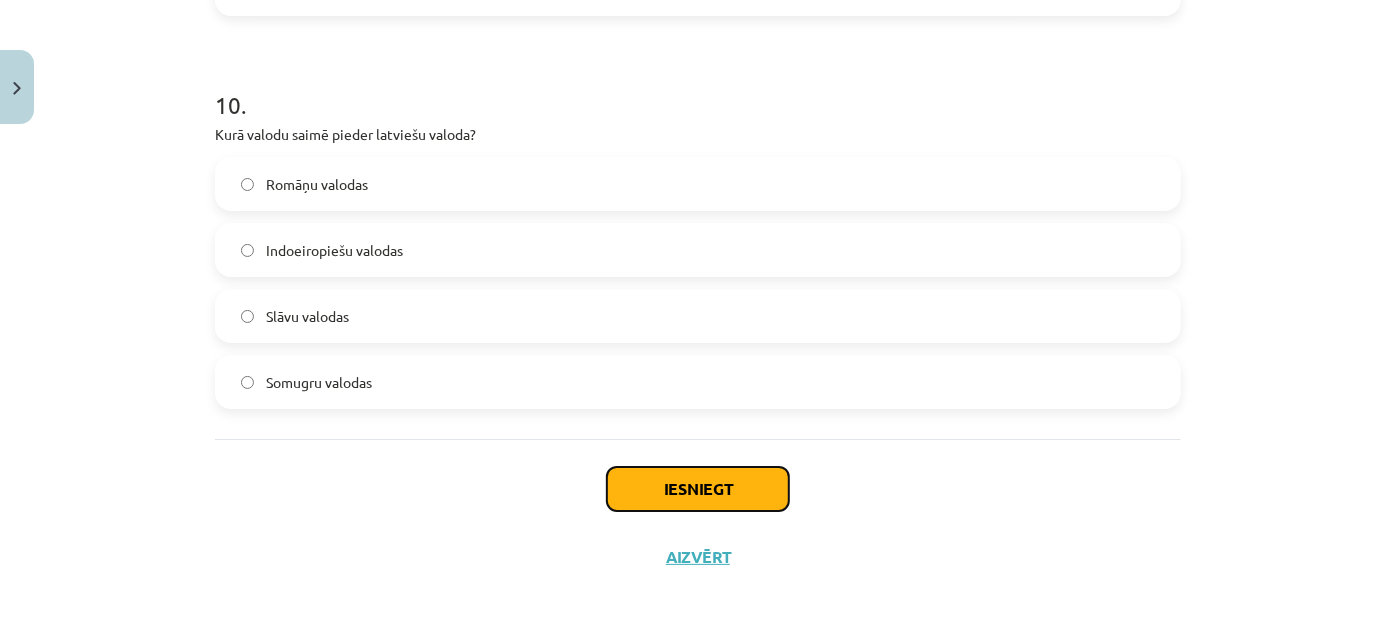 click on "Iesniegt" 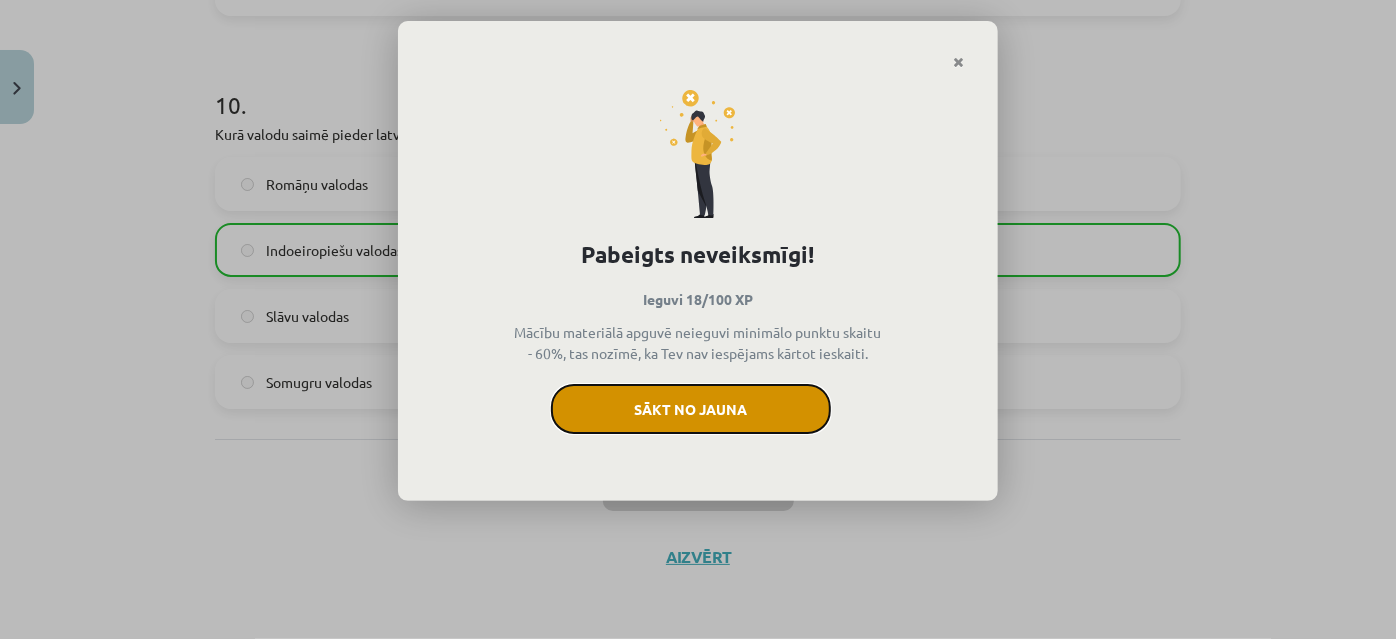 click on "Sākt no jauna" 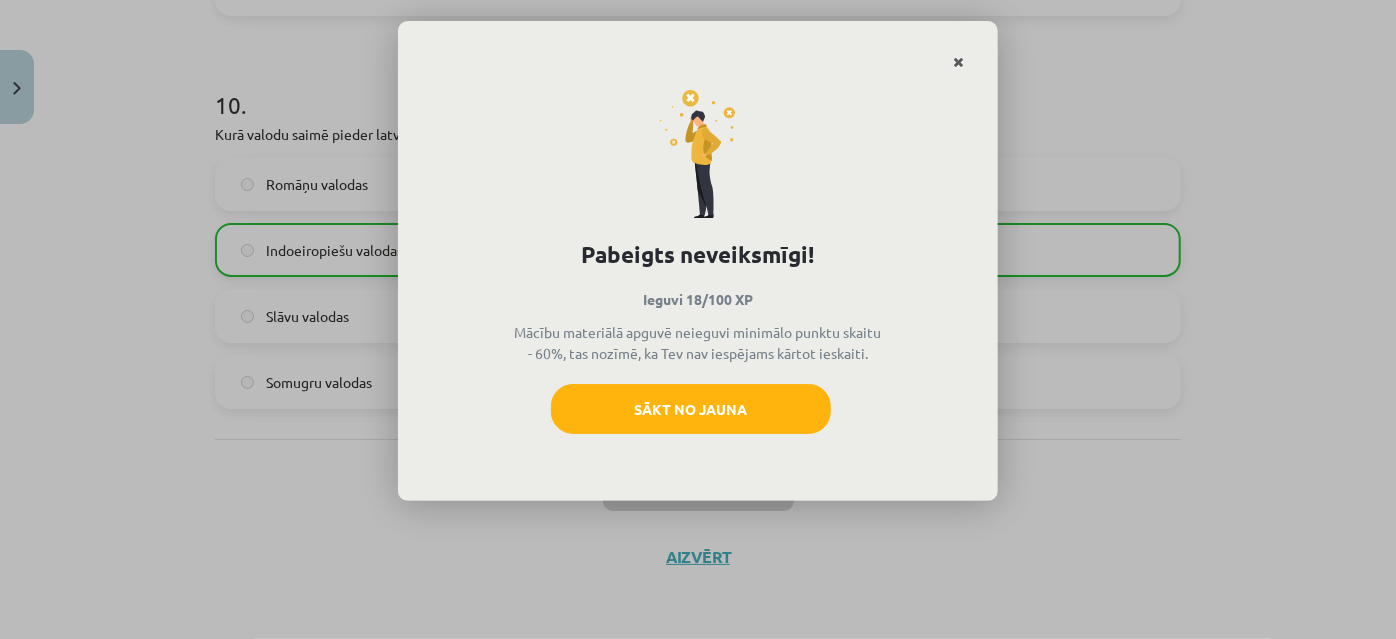 click 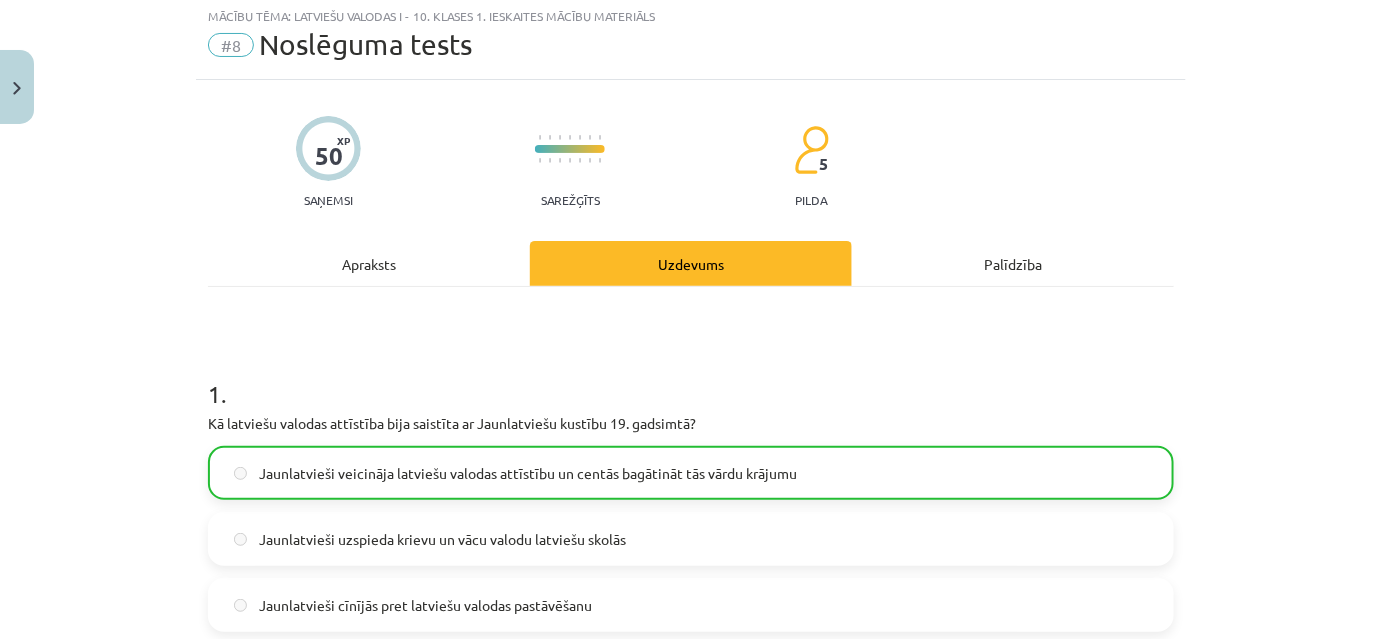 scroll, scrollTop: 0, scrollLeft: 0, axis: both 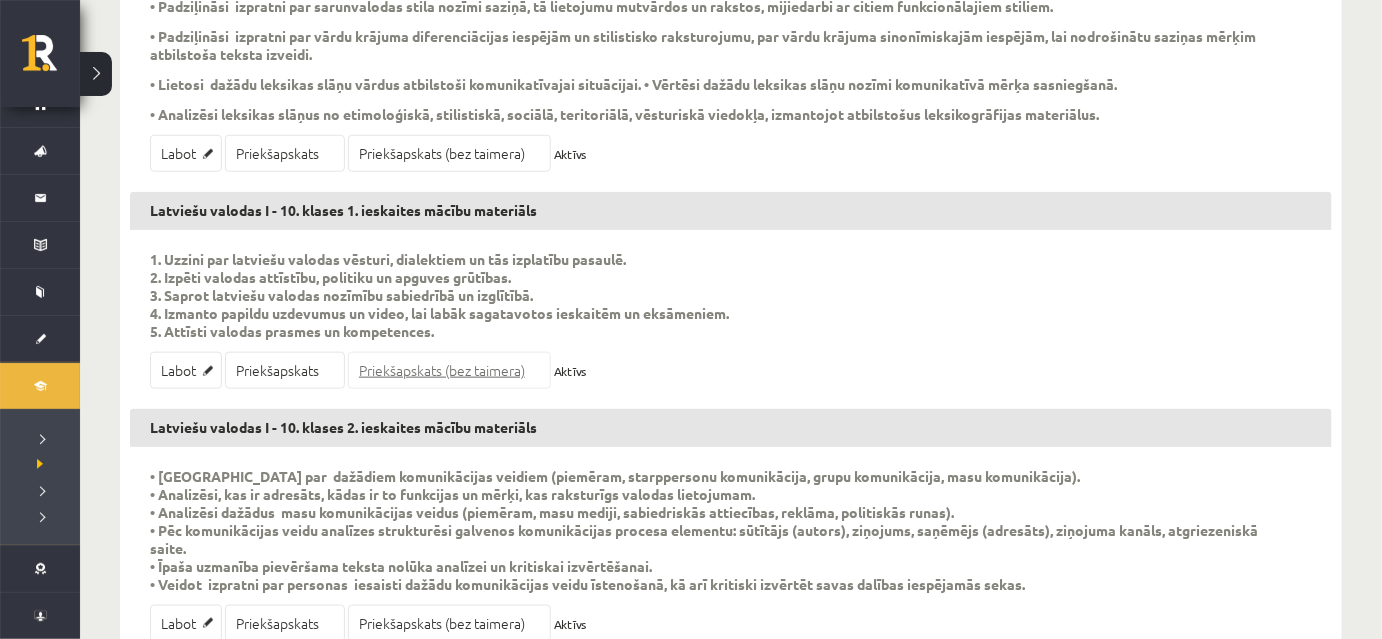 click on "Priekšapskats (bez taimera)" at bounding box center (449, 370) 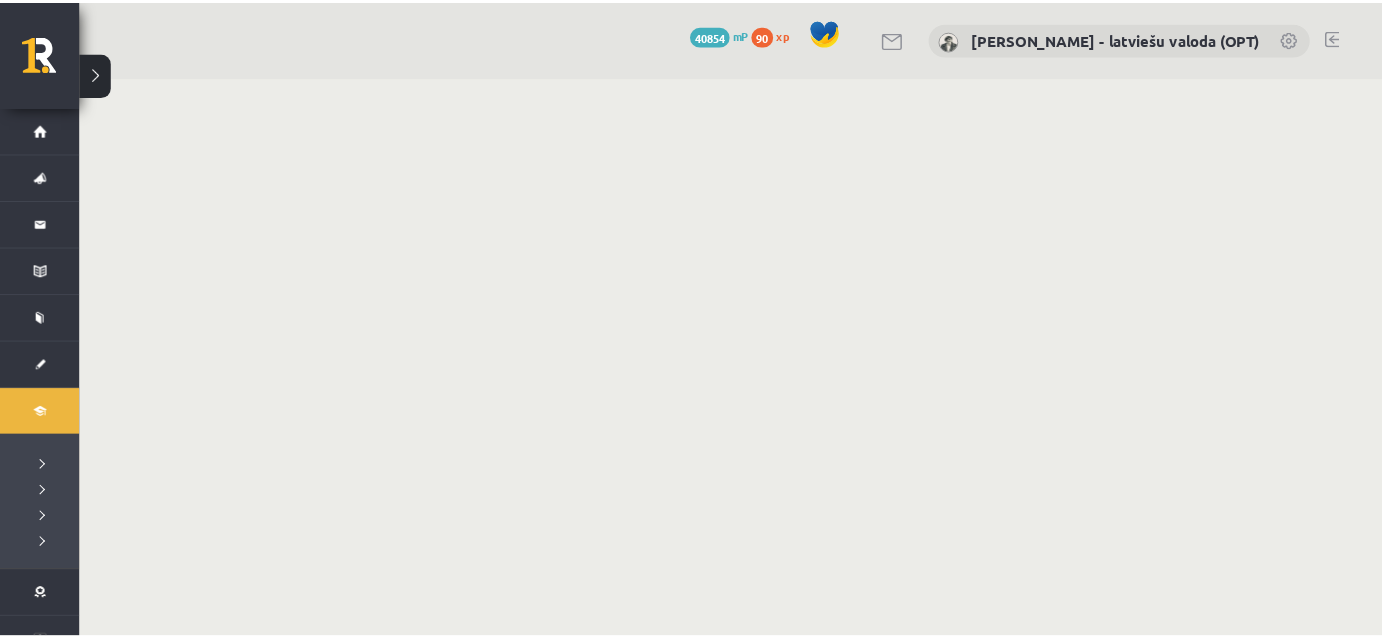 scroll, scrollTop: 0, scrollLeft: 0, axis: both 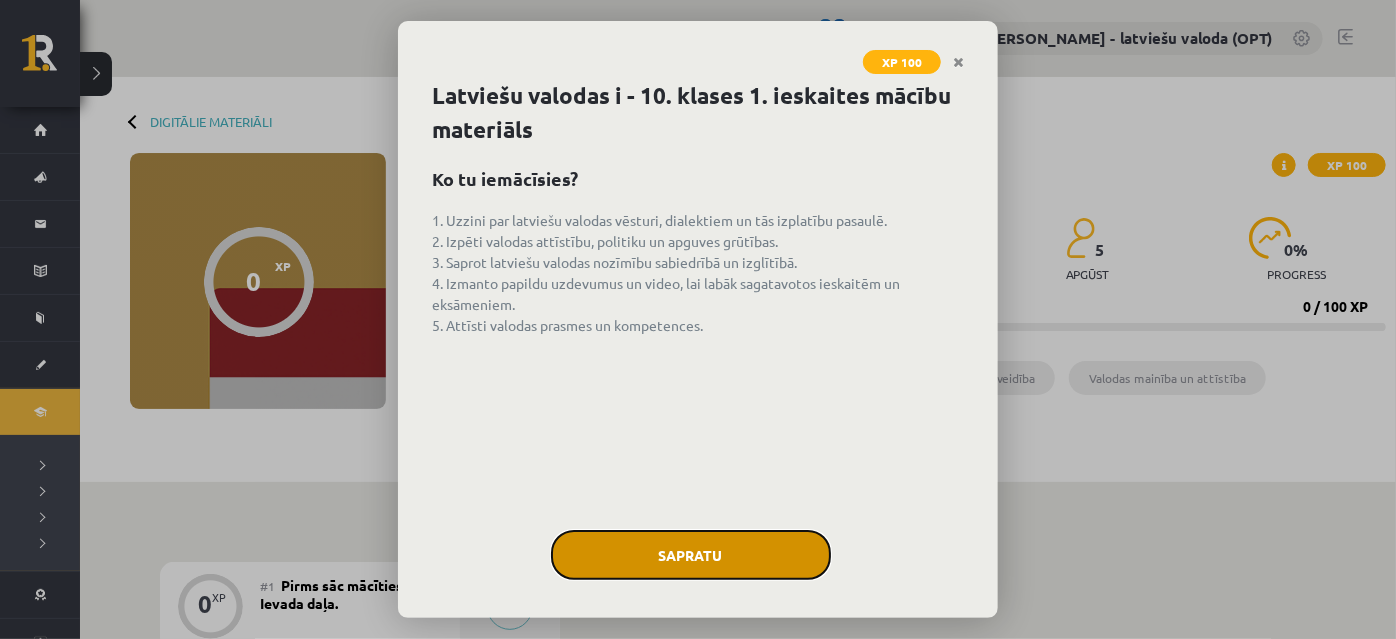 click on "Sapratu" 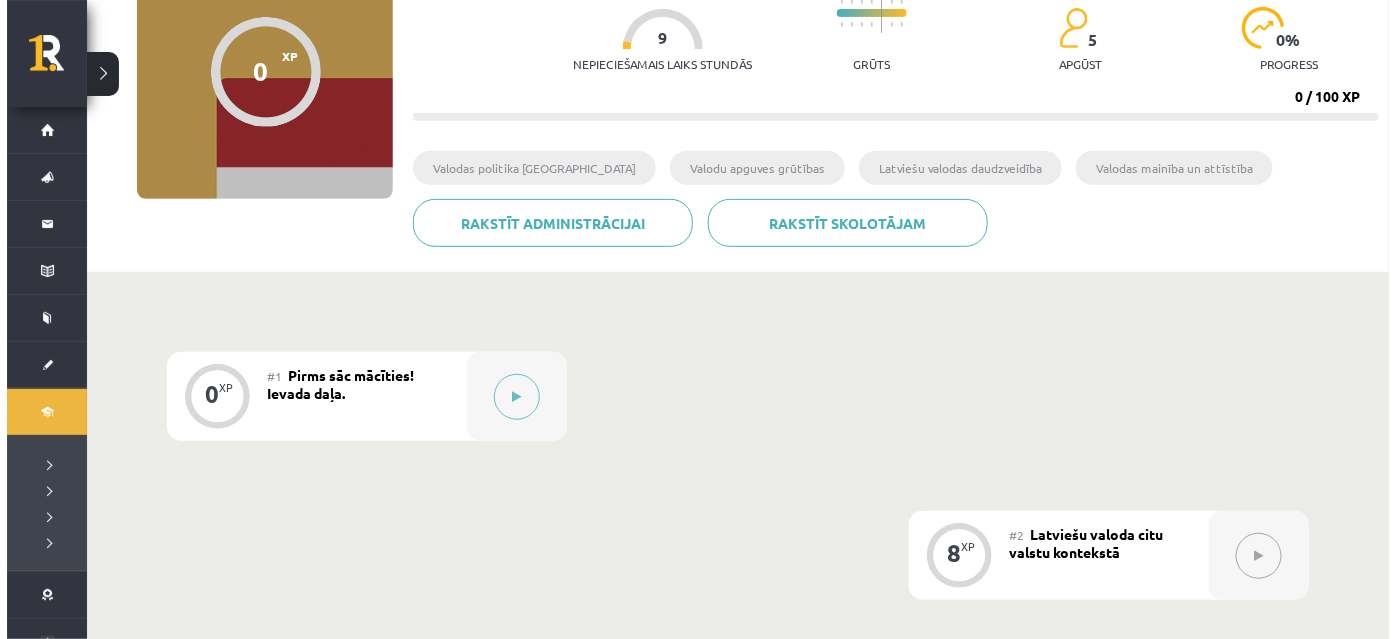 scroll, scrollTop: 363, scrollLeft: 0, axis: vertical 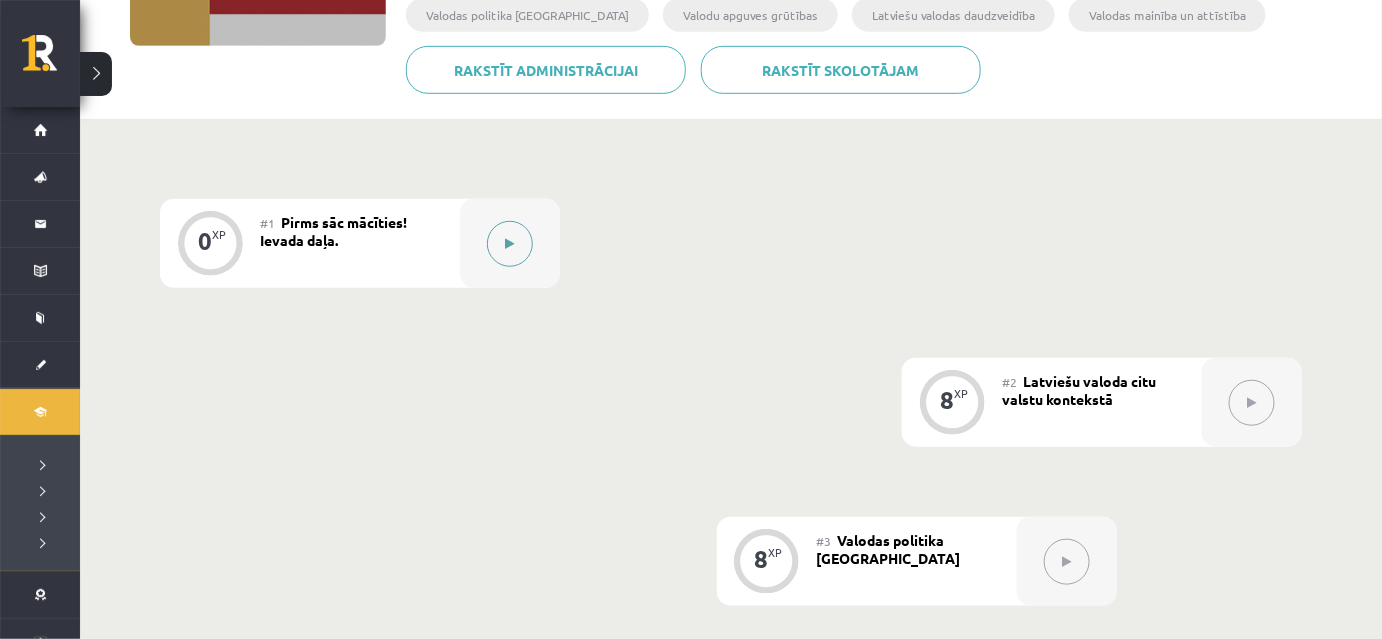 click 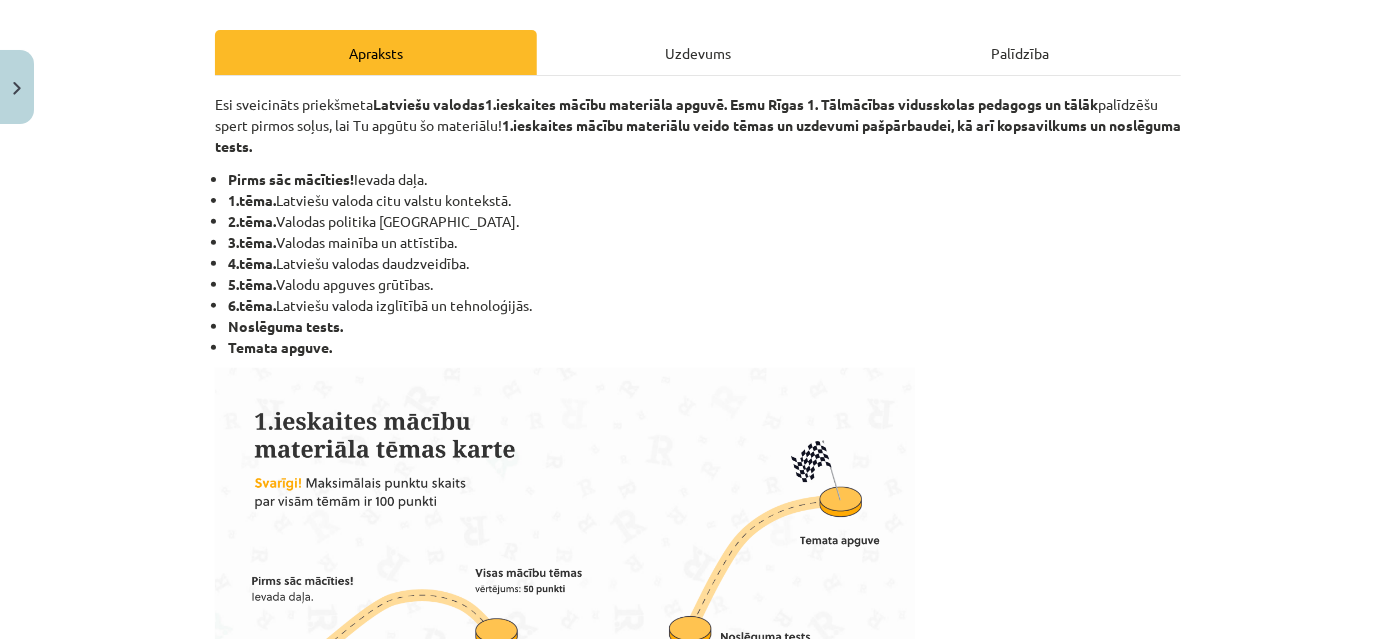 scroll, scrollTop: 272, scrollLeft: 0, axis: vertical 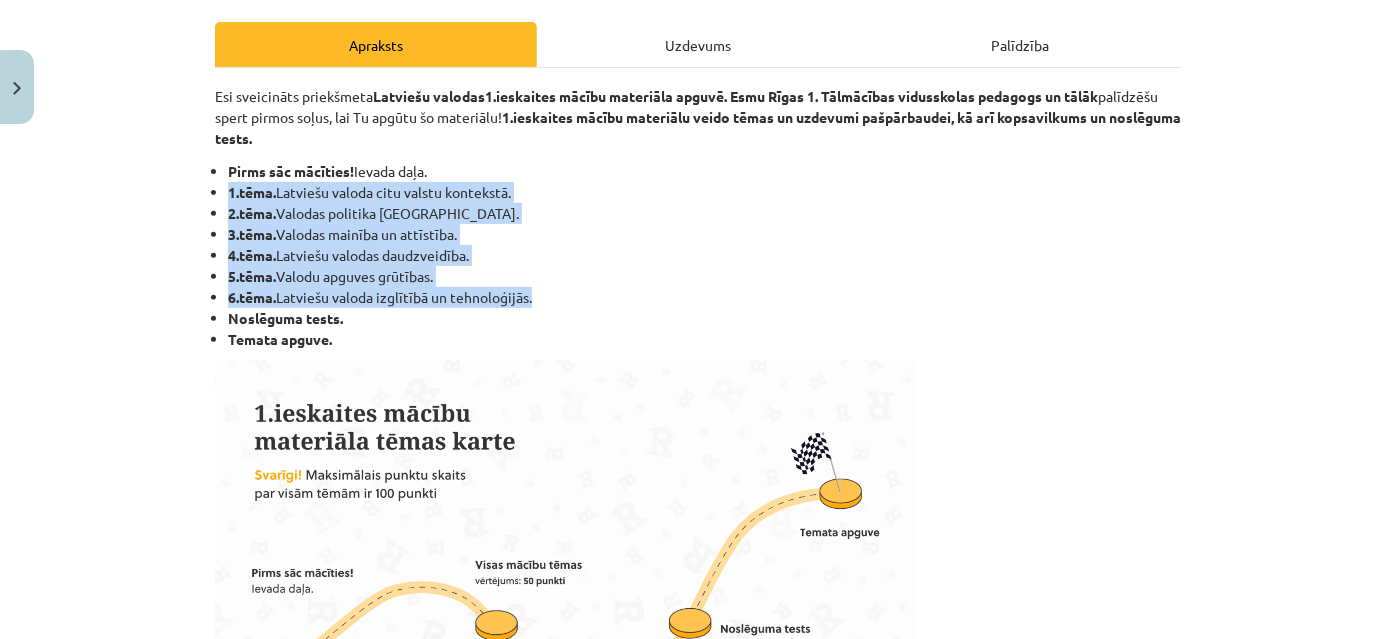 drag, startPoint x: 220, startPoint y: 191, endPoint x: 541, endPoint y: 298, distance: 338.3637 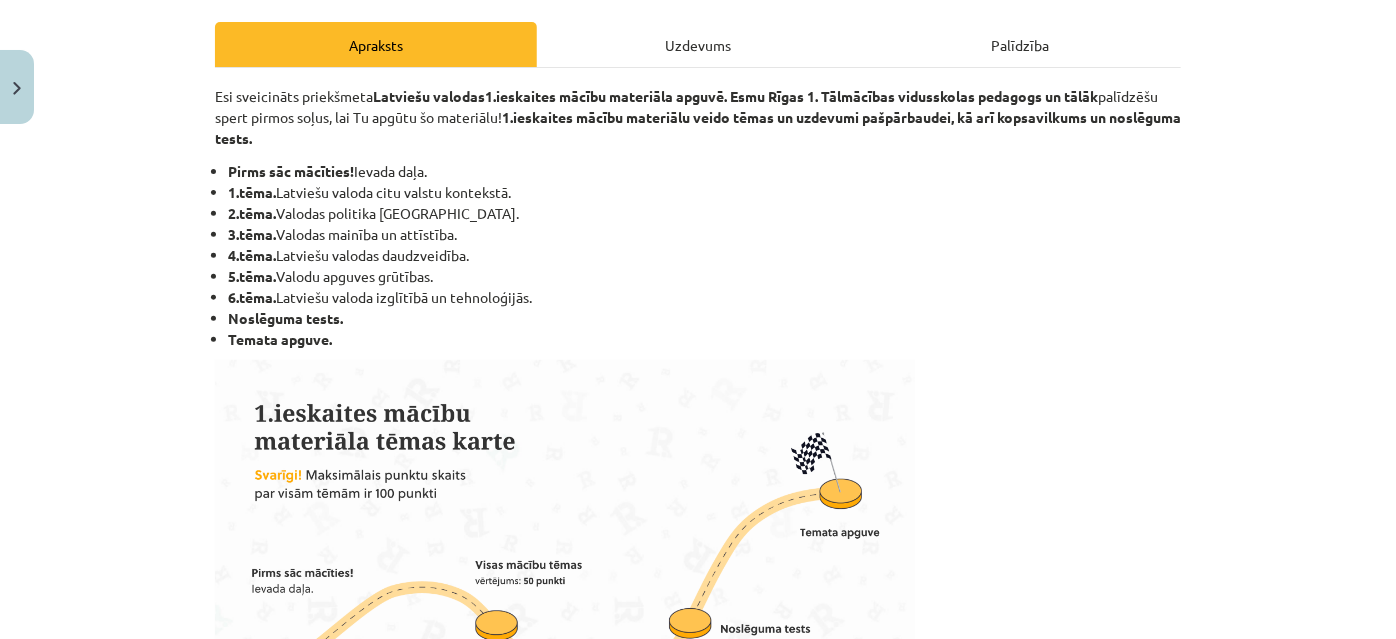 click on "Esi sveicināts priekšmeta  Latviešu valodas  1.ieskaites mācību materiāla apguvē. Esmu Rīgas 1. Tālmācības vidusskolas pedagogs un tālāk  palīdzēšu spert pirmos soļus, lai Tu apgūtu šo materiālu!  1.ieskaites mācību materiālu veido tēmas un uzdevumi pašpārbaudei, kā arī kopsavilkums un noslēguma tests.
Pirms sāc mācīties!  Ievada daļa.
1.tēma.  Latviešu valoda citu valstu kontekstā.
2.tēma.  Valodas politika Latvijā.
3.tēma.  Valodas mainība un attīstība.
4.tēma.  Latviešu valodas daudzveidība.
5.tēma.  Valodu apguves grūtības.
6.tēma.  Latviešu valoda izglītībā un tehnoloģijās.
Noslēguma tests.
Temata apguve.
💪  Apgūstot šo mācību materiālu 1. ieskaitei, Tu iemācīsies:
1.  Izprast  būtiskākos jautājumus, kuri tiks iekļauti noslēguma ieskaitē.
2.  Uzzināt  interesantus faktus un noderīgus padomus.
3.  Skatīties
4.  Risināt  pašpārbaudes uzdevumus.
5.  Pārbaudīt" 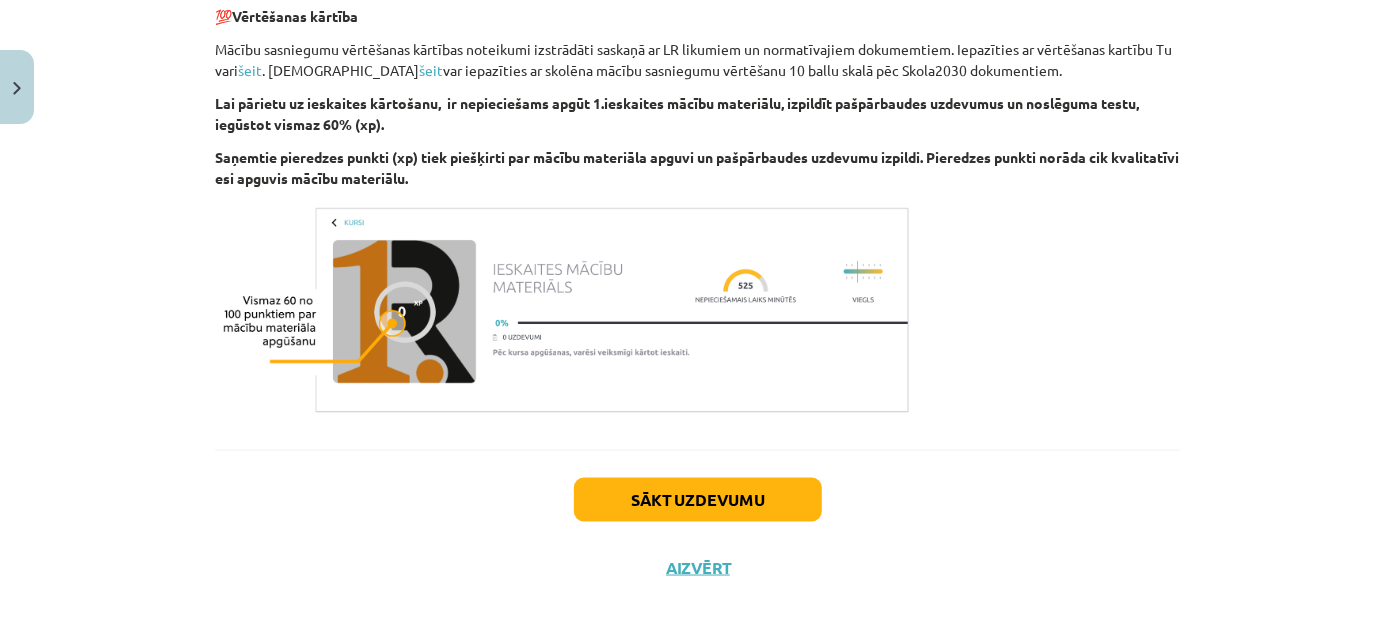 scroll, scrollTop: 1269, scrollLeft: 0, axis: vertical 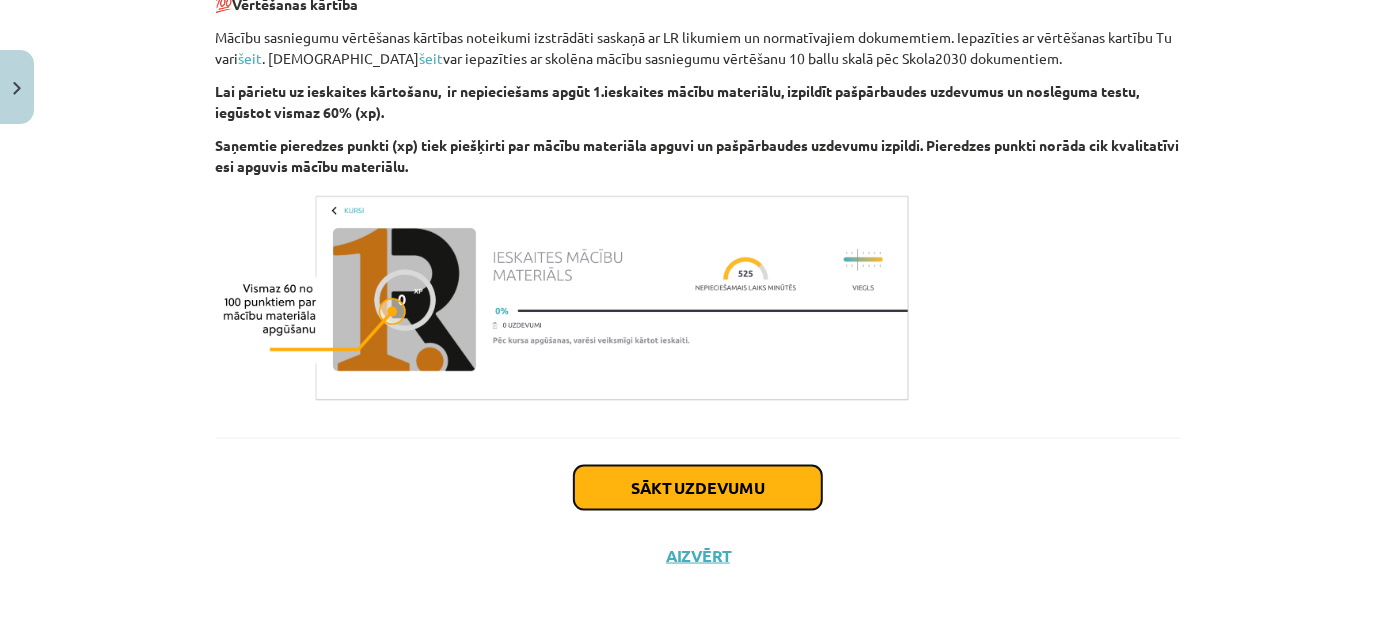 click on "Sākt uzdevumu" 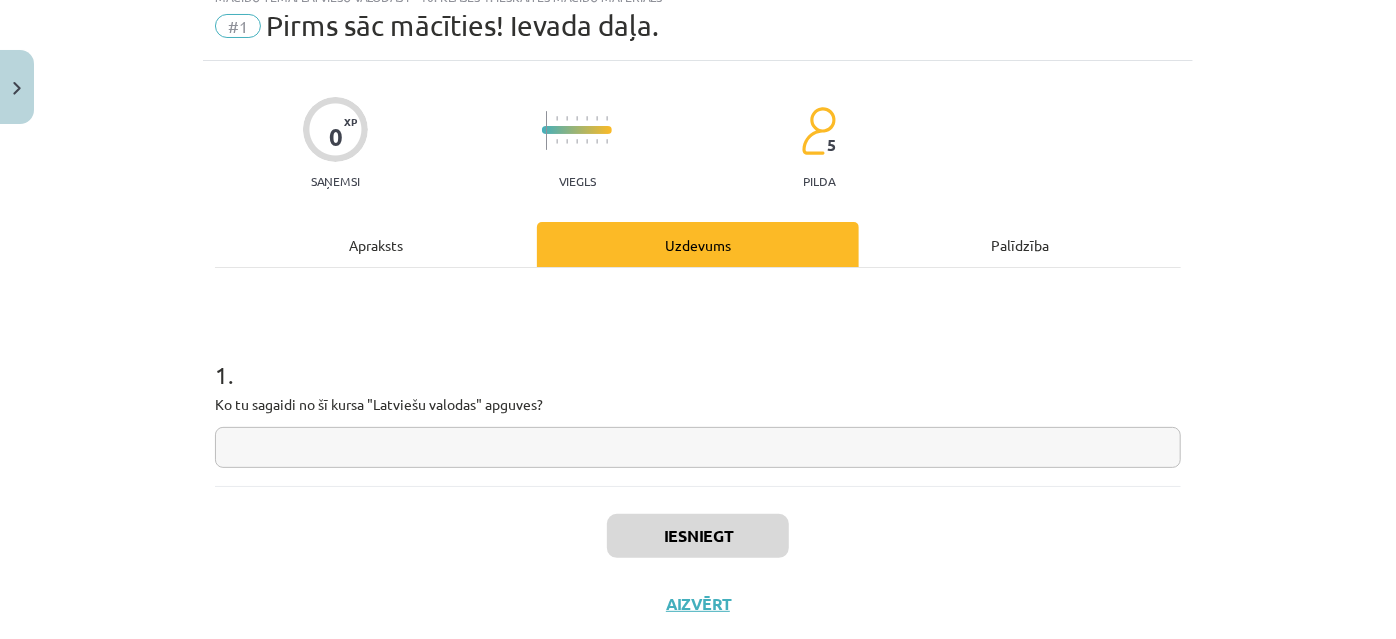 scroll, scrollTop: 50, scrollLeft: 0, axis: vertical 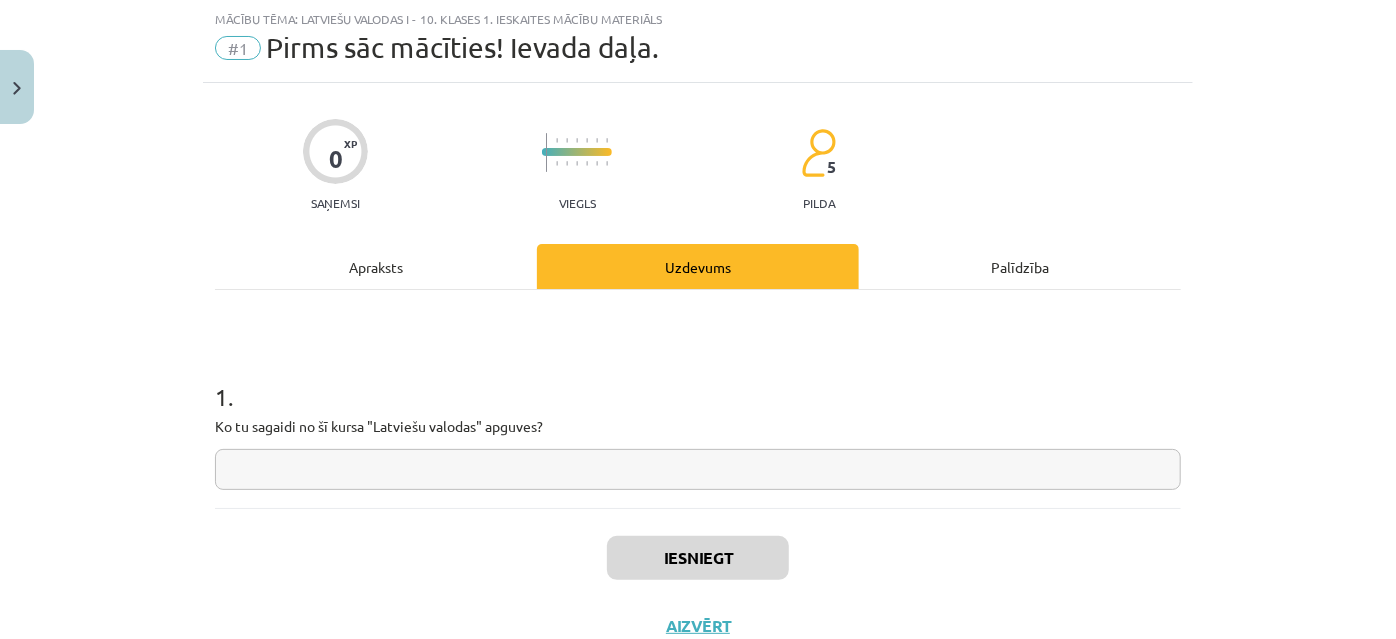 click 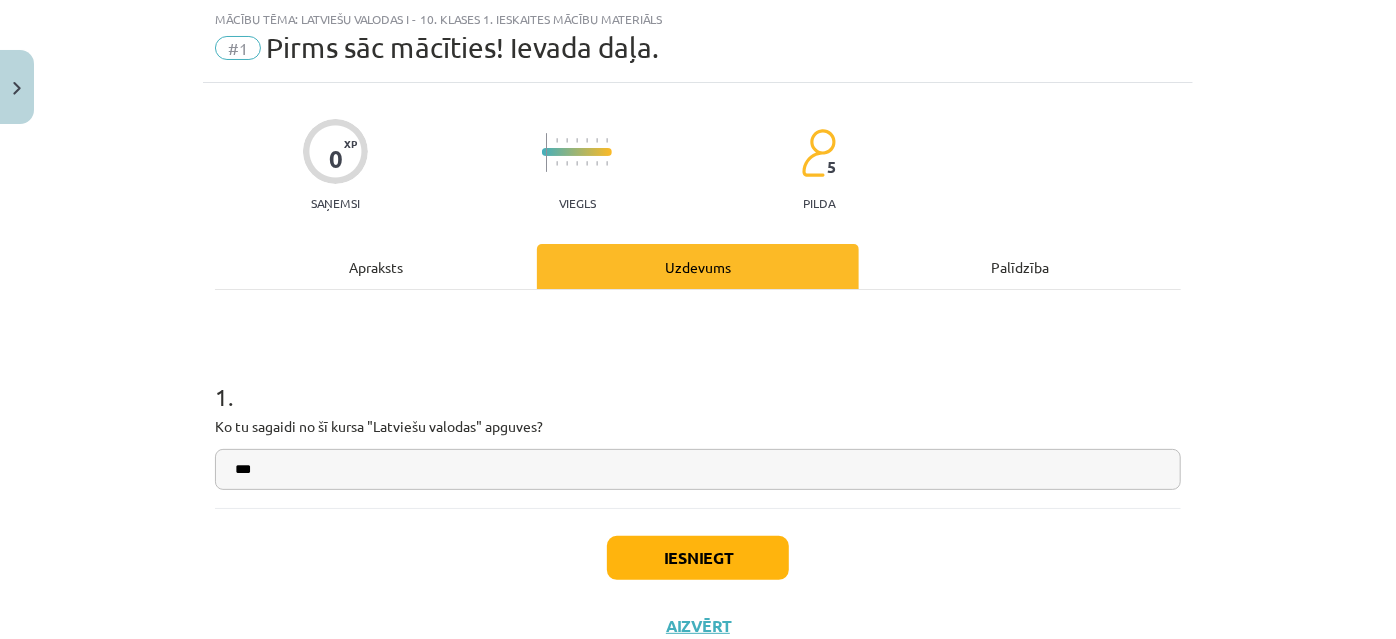type on "***" 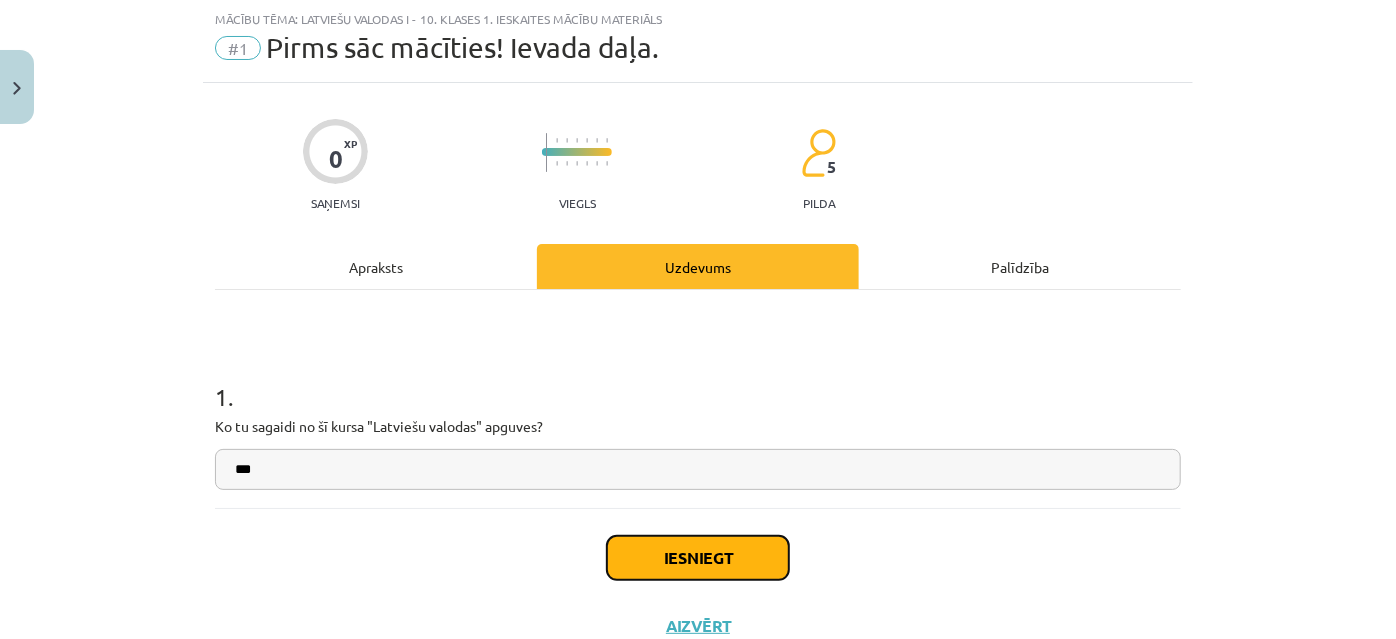 click on "Iesniegt" 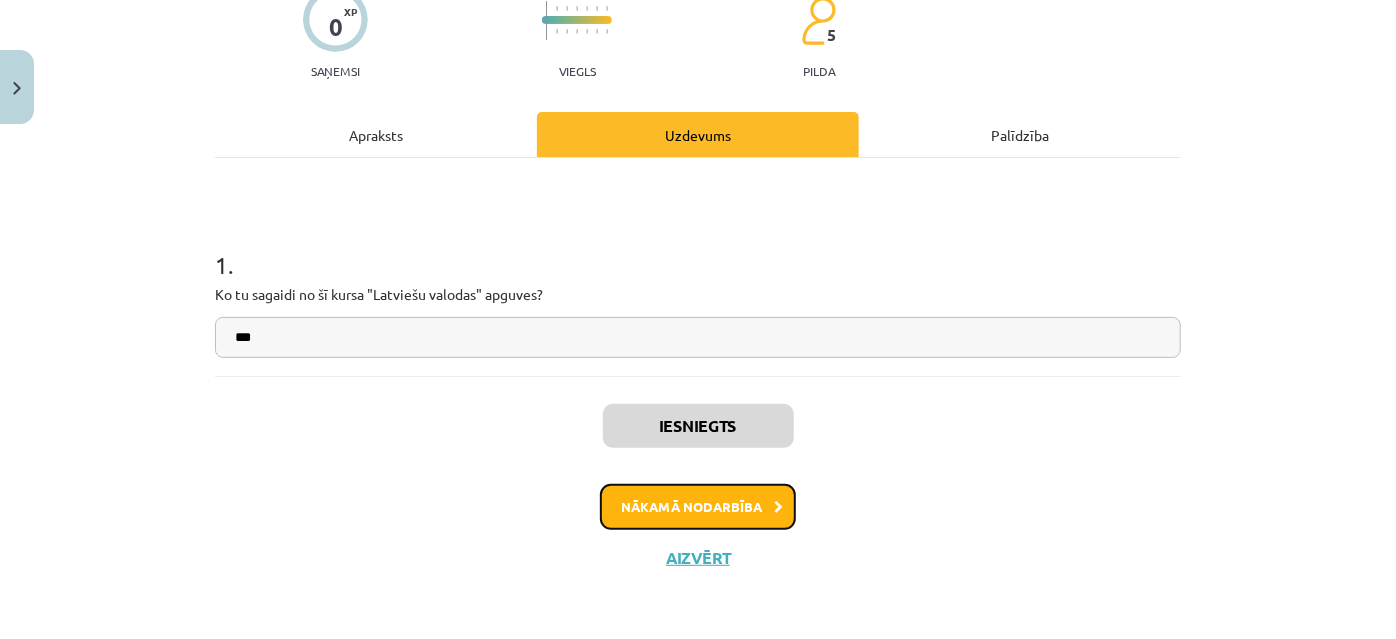 click on "Nākamā nodarbība" 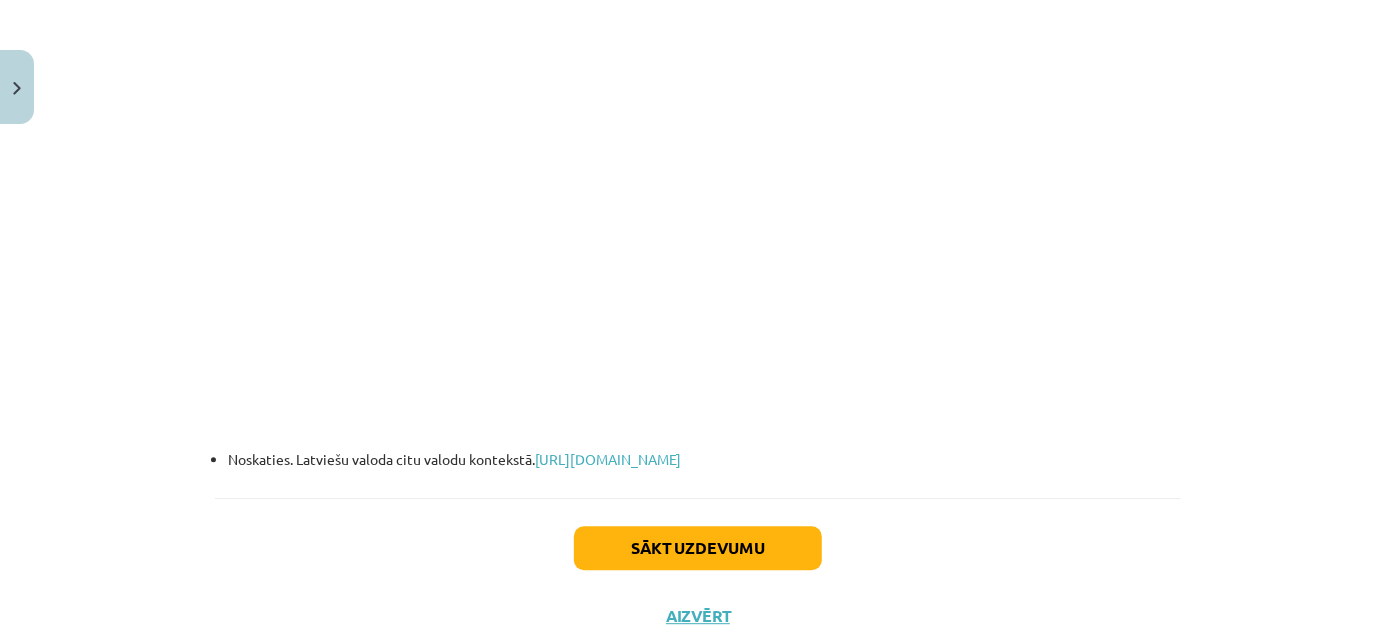 scroll, scrollTop: 2546, scrollLeft: 0, axis: vertical 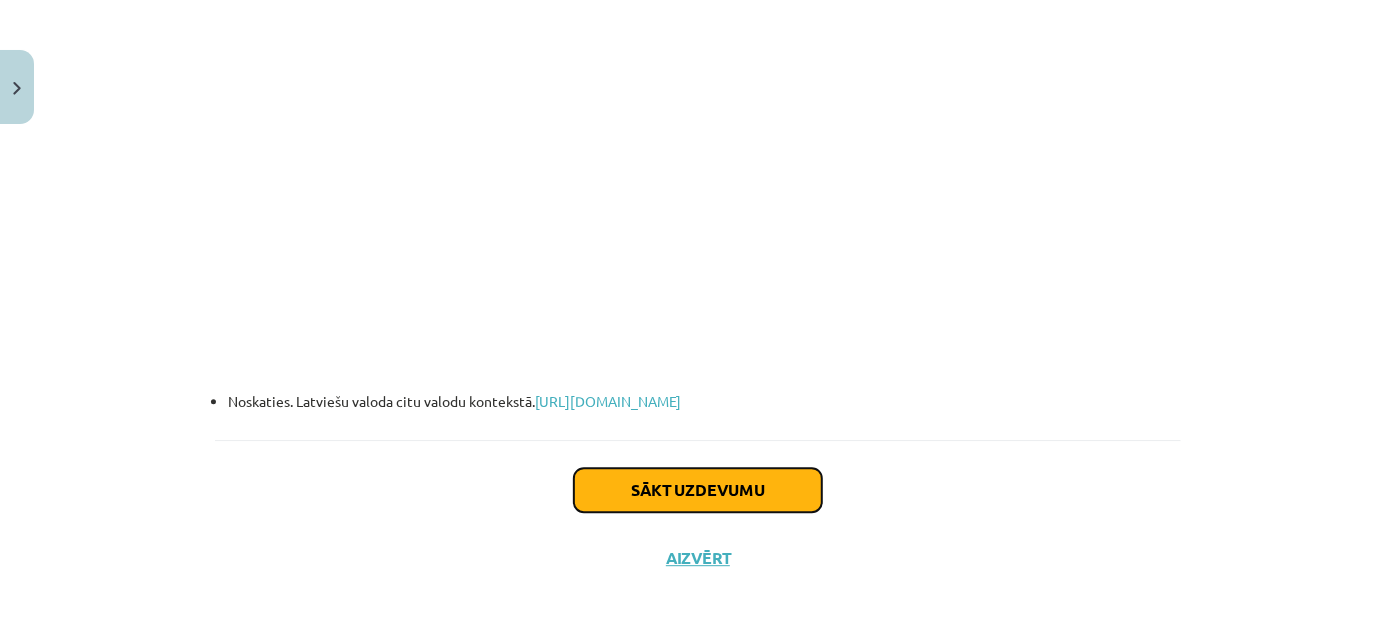 click on "Sākt uzdevumu" 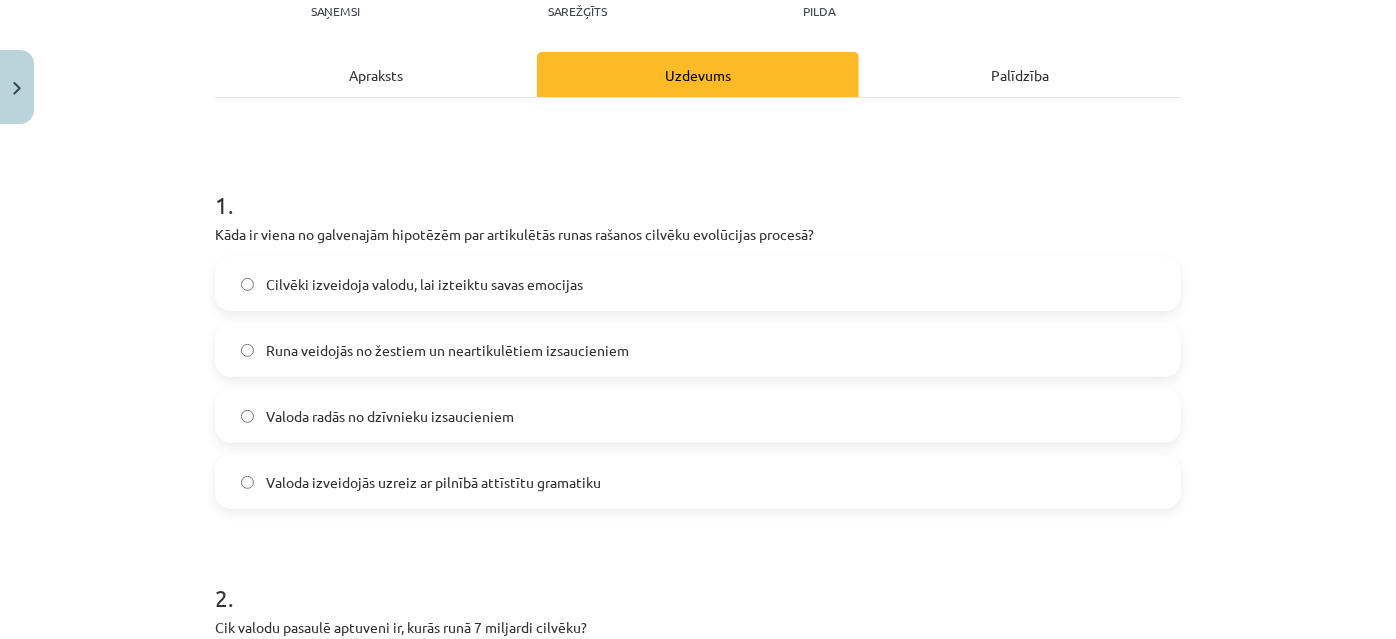 scroll, scrollTop: 504, scrollLeft: 0, axis: vertical 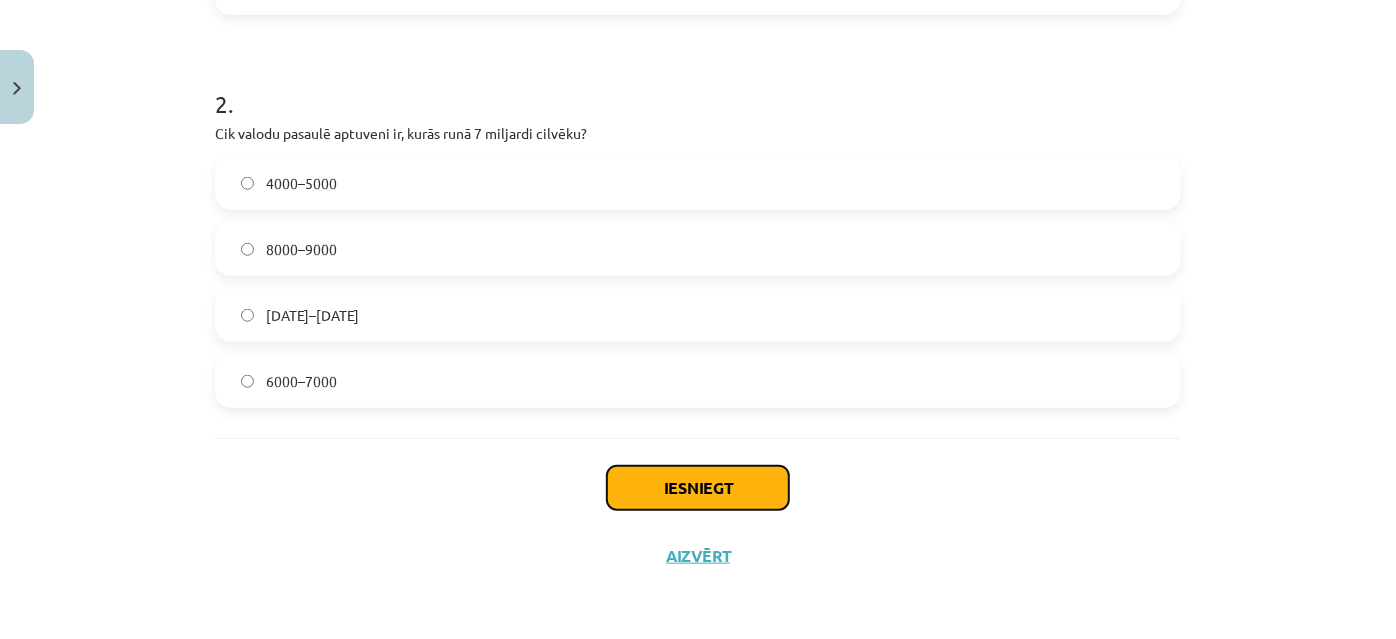 click on "Iesniegt" 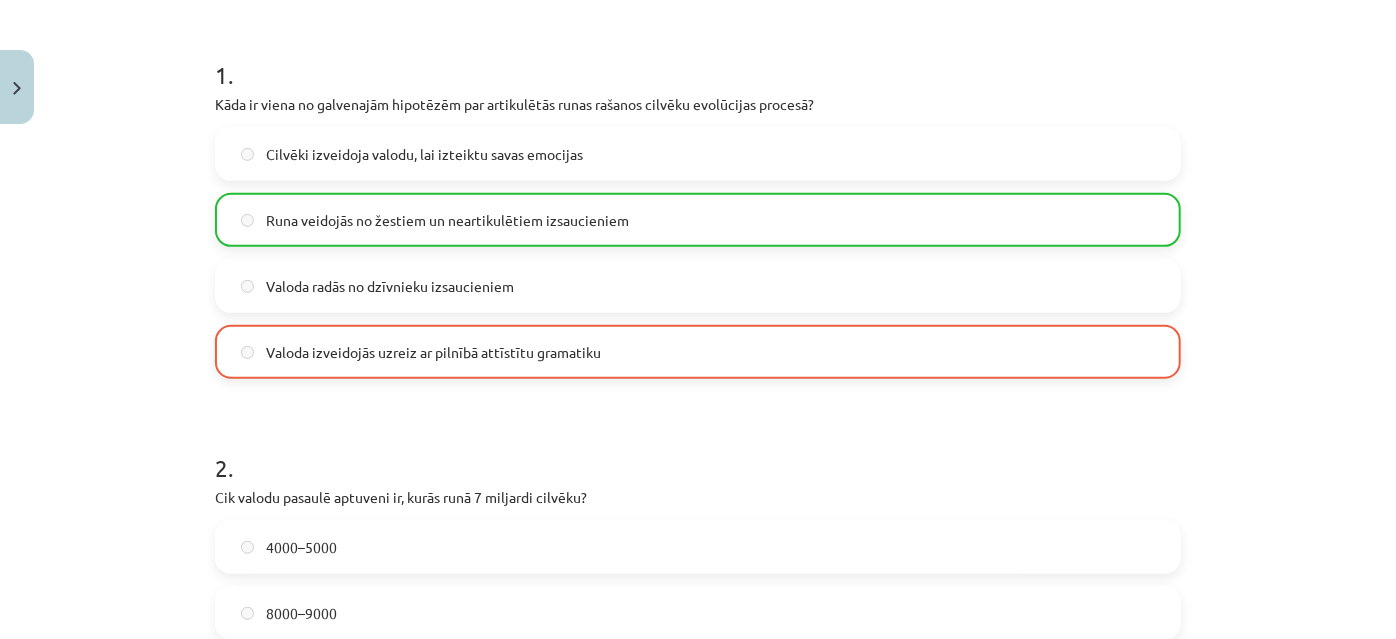 scroll, scrollTop: 798, scrollLeft: 0, axis: vertical 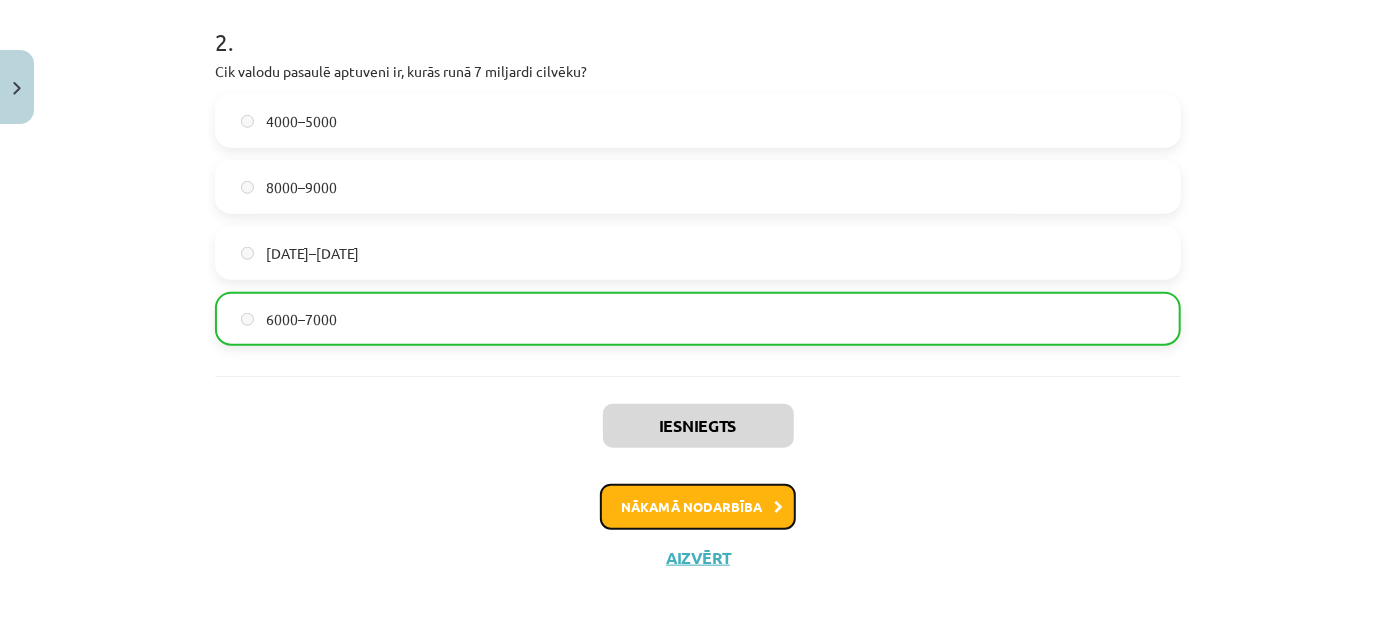 click on "Nākamā nodarbība" 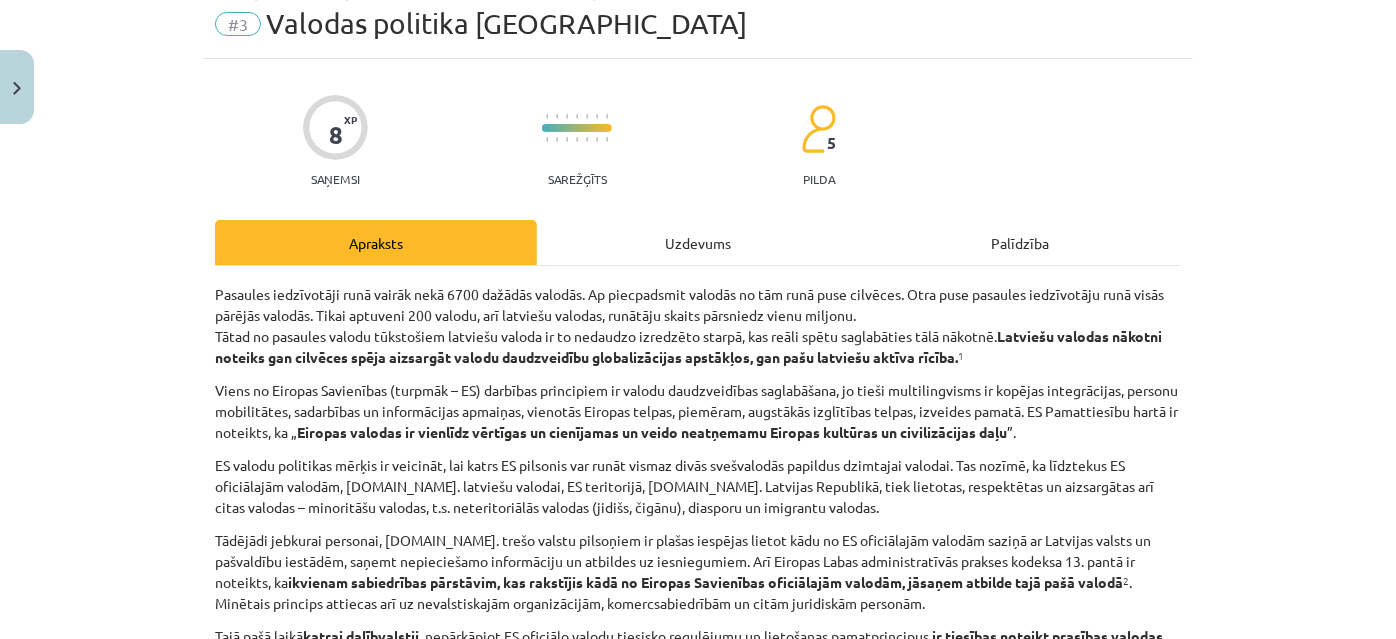 scroll, scrollTop: 50, scrollLeft: 0, axis: vertical 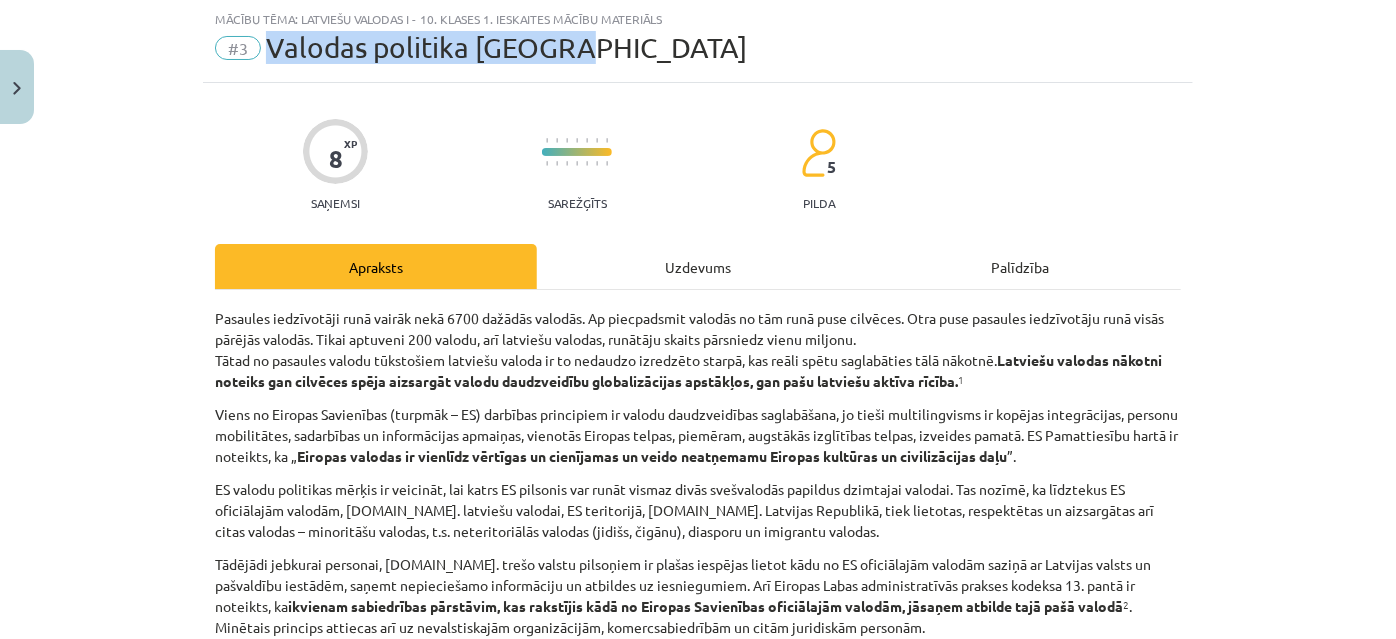 drag, startPoint x: 559, startPoint y: 48, endPoint x: 268, endPoint y: 47, distance: 291.0017 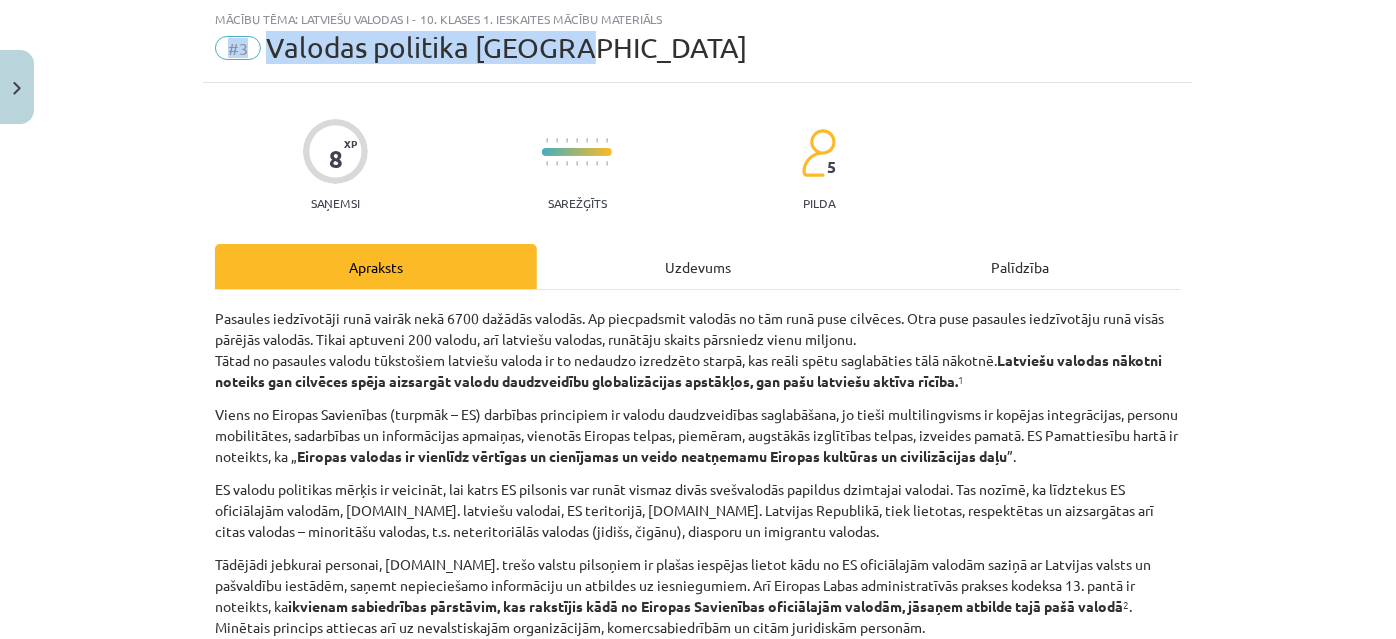 drag, startPoint x: 567, startPoint y: 48, endPoint x: 219, endPoint y: 49, distance: 348.00143 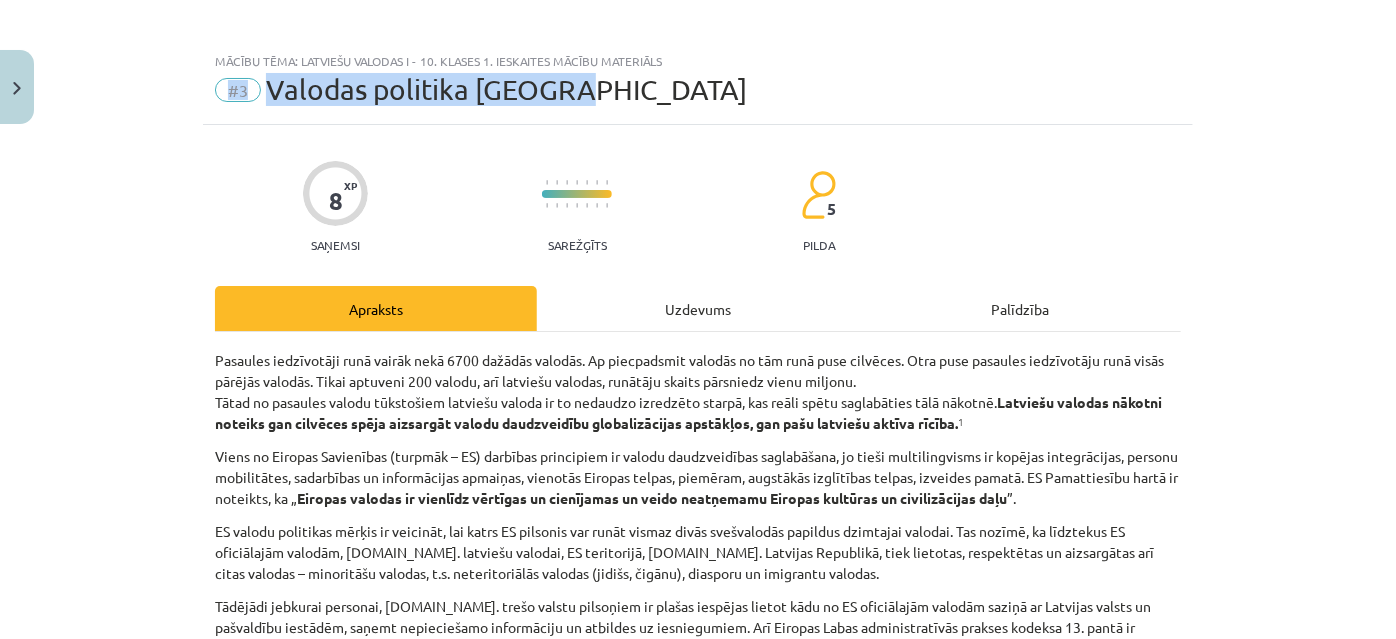 scroll, scrollTop: 0, scrollLeft: 0, axis: both 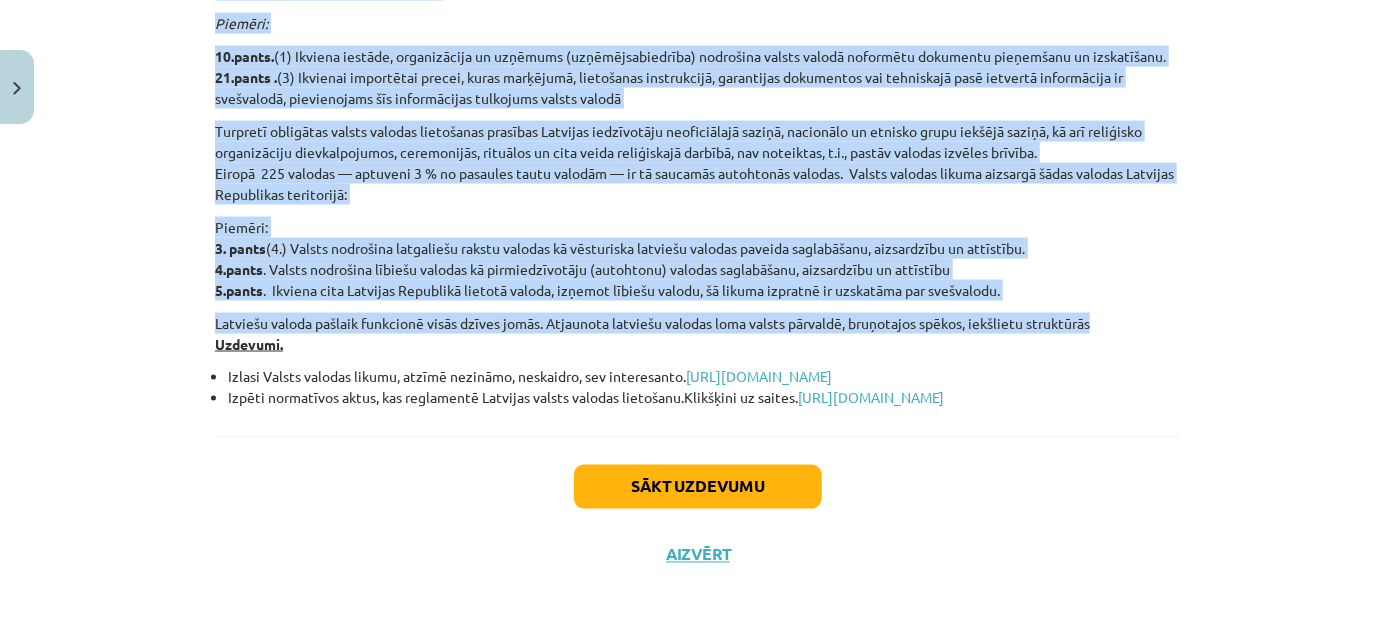 drag, startPoint x: 209, startPoint y: 364, endPoint x: 1096, endPoint y: 323, distance: 887.9471 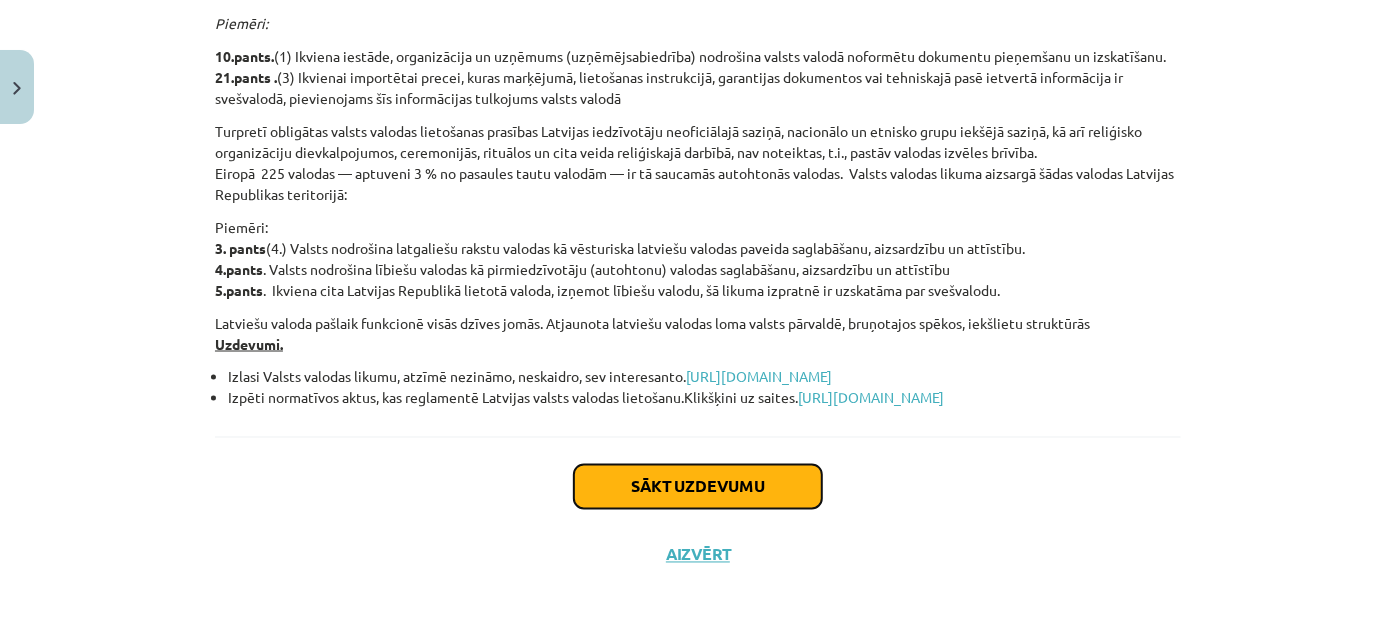 click on "Sākt uzdevumu" 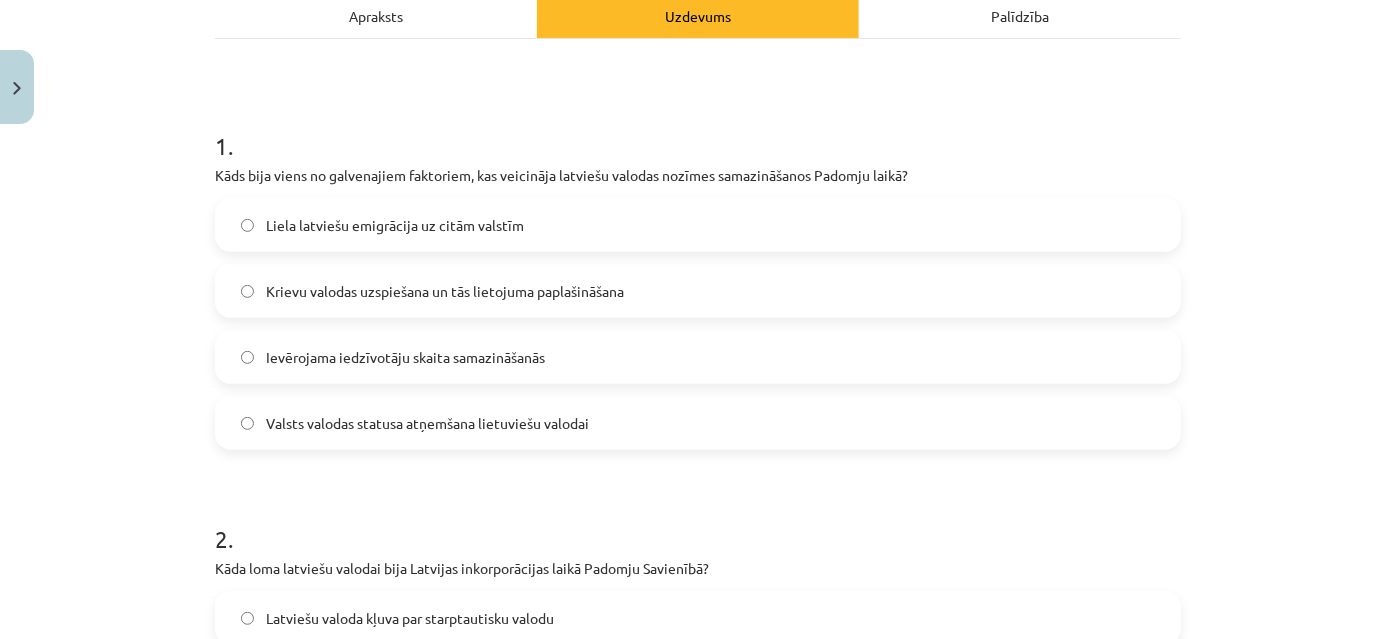 scroll, scrollTop: 413, scrollLeft: 0, axis: vertical 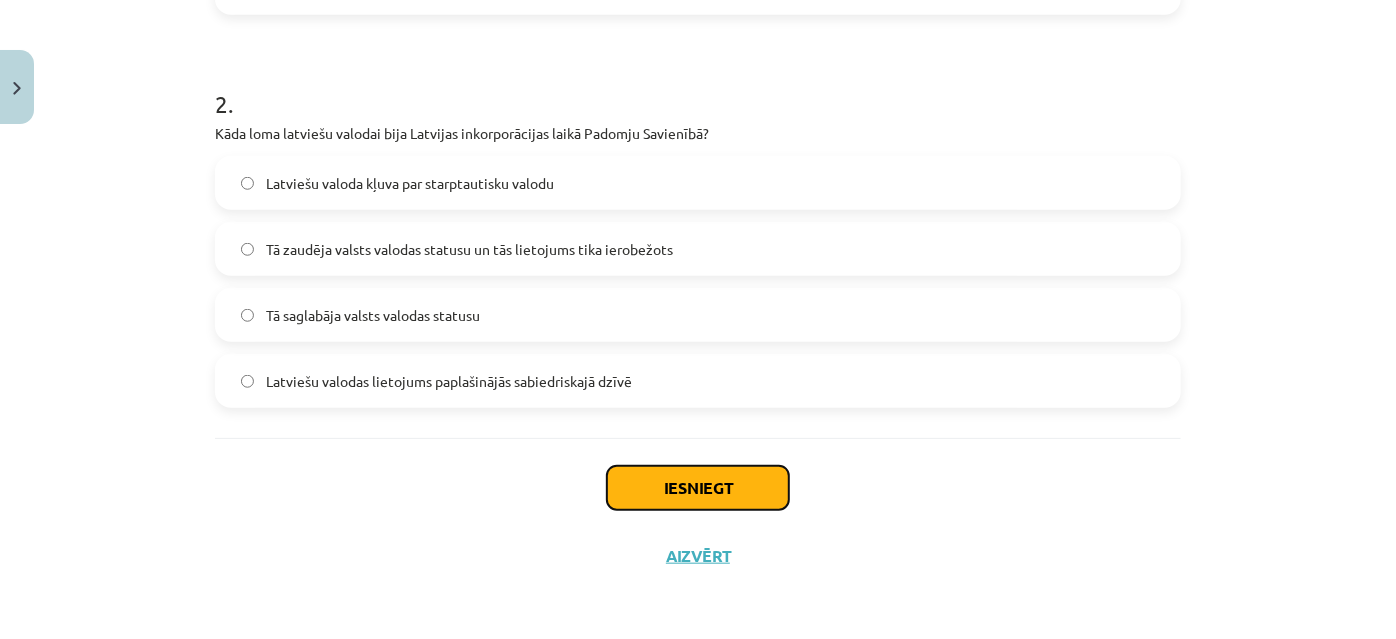 click on "Iesniegt" 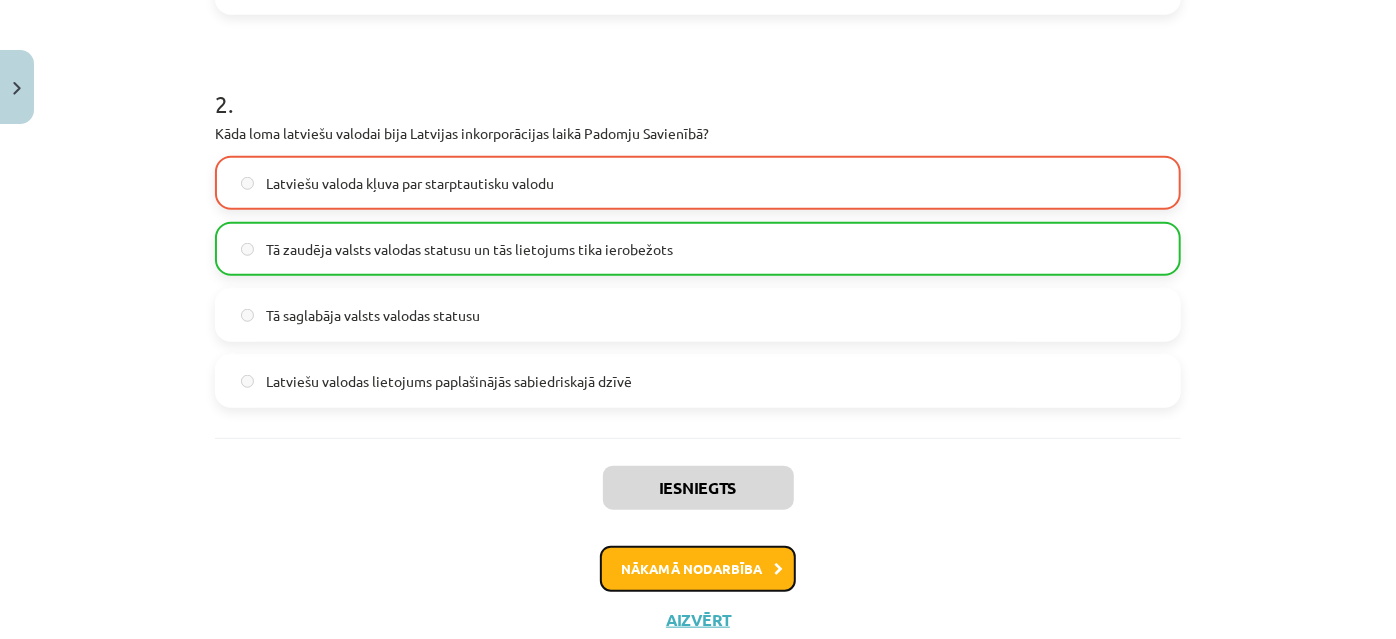 click on "Nākamā nodarbība" 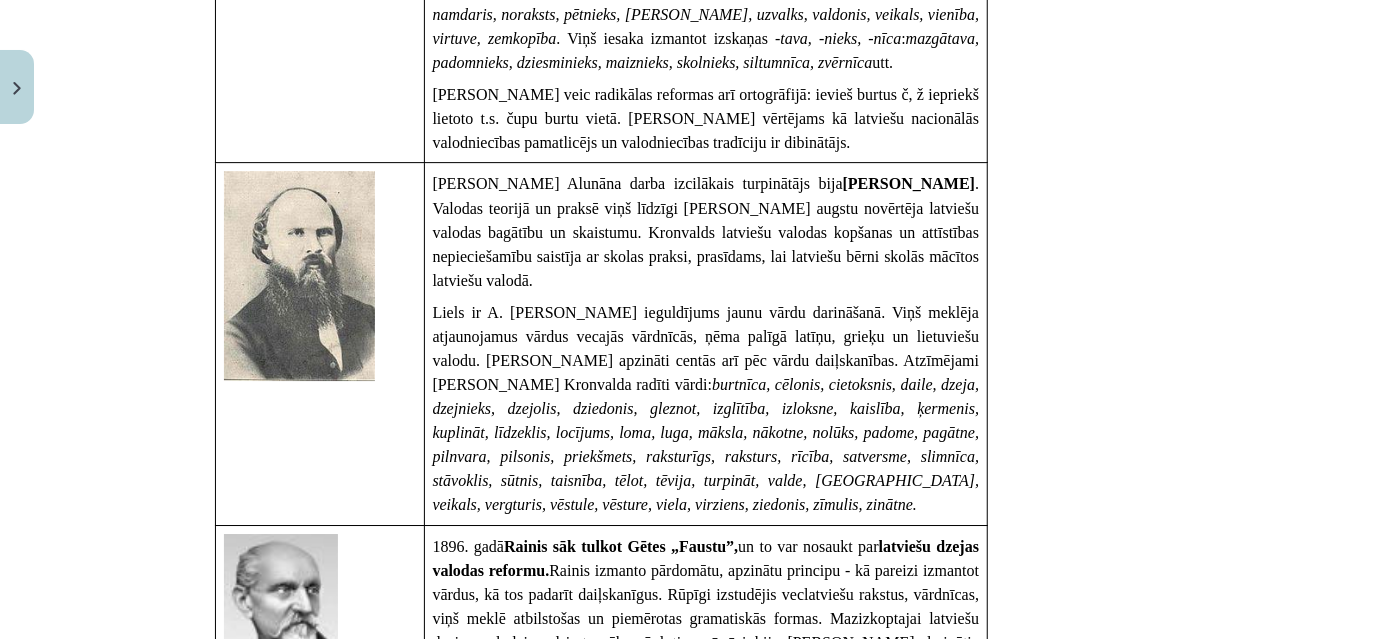 scroll, scrollTop: 2761, scrollLeft: 0, axis: vertical 